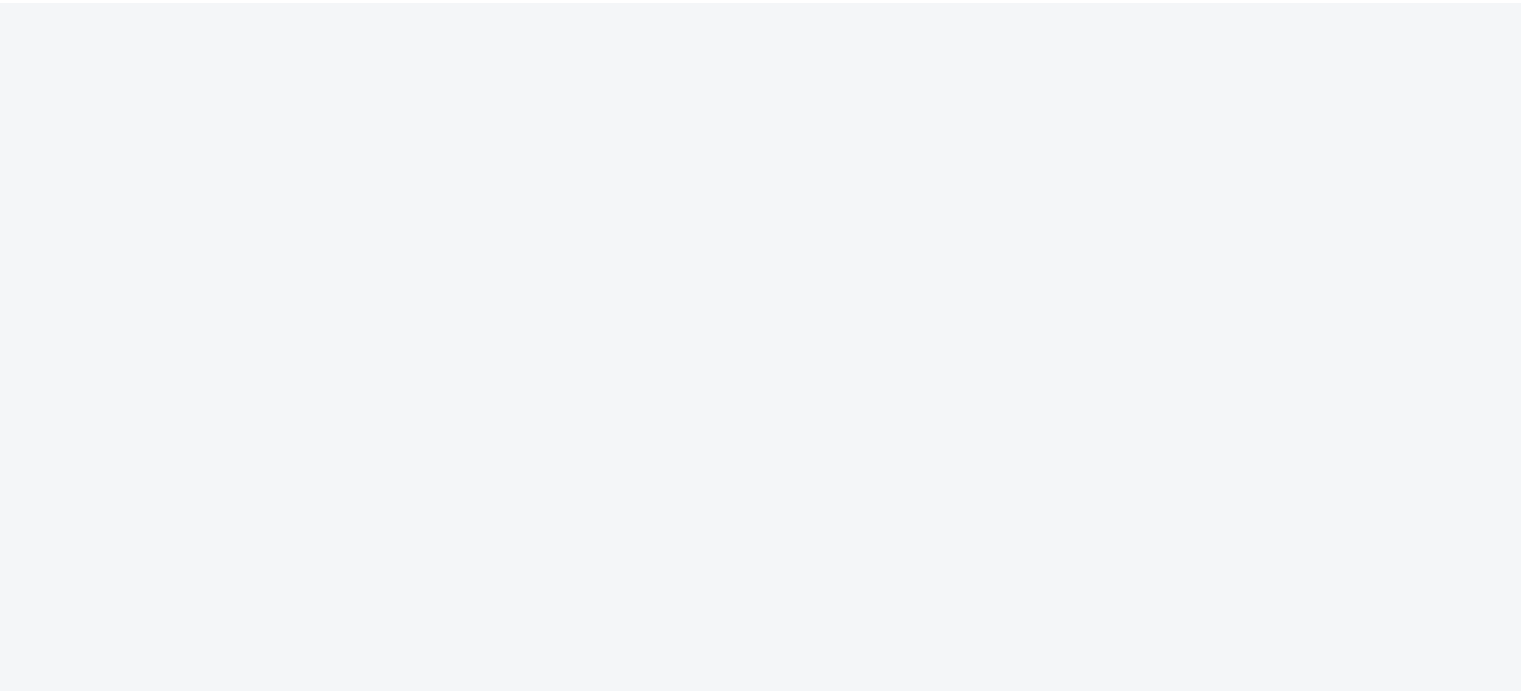 scroll, scrollTop: 0, scrollLeft: 0, axis: both 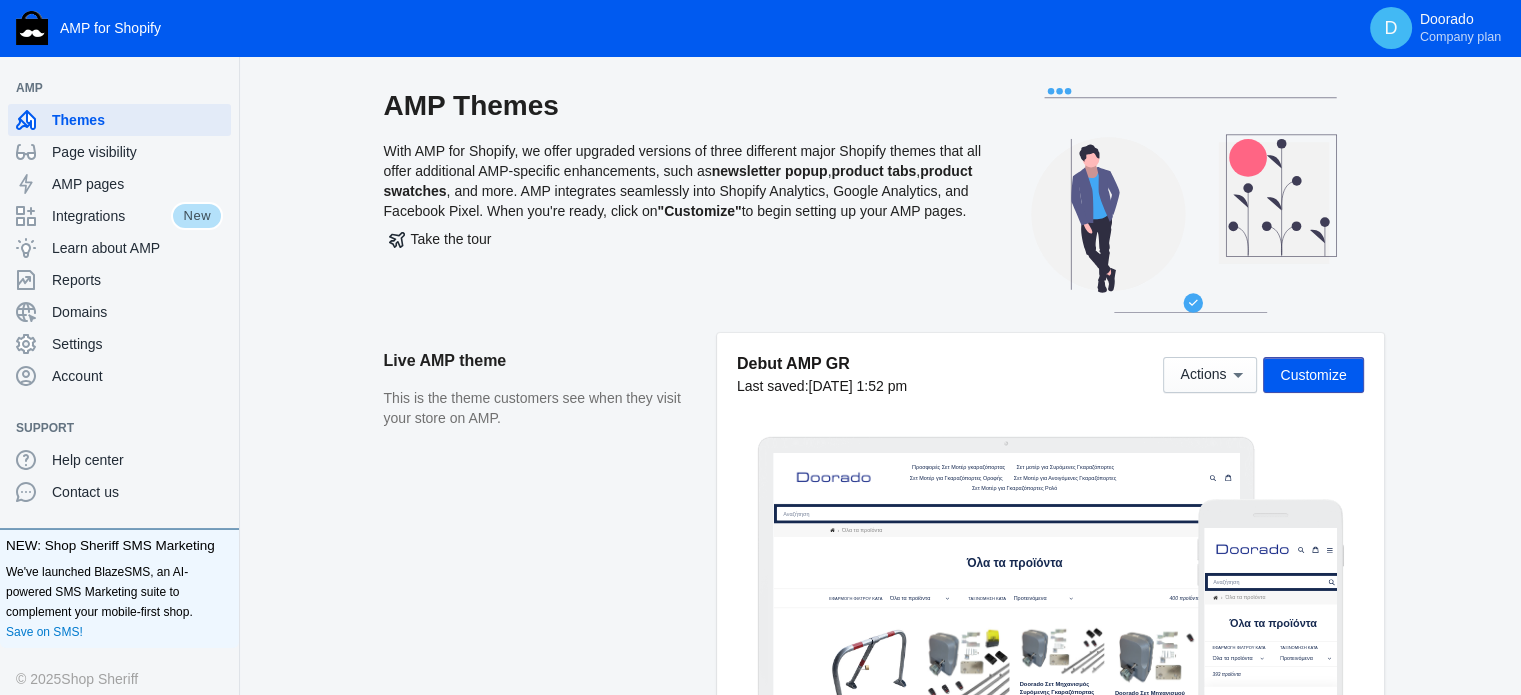click on "Customize" at bounding box center (1313, 375) 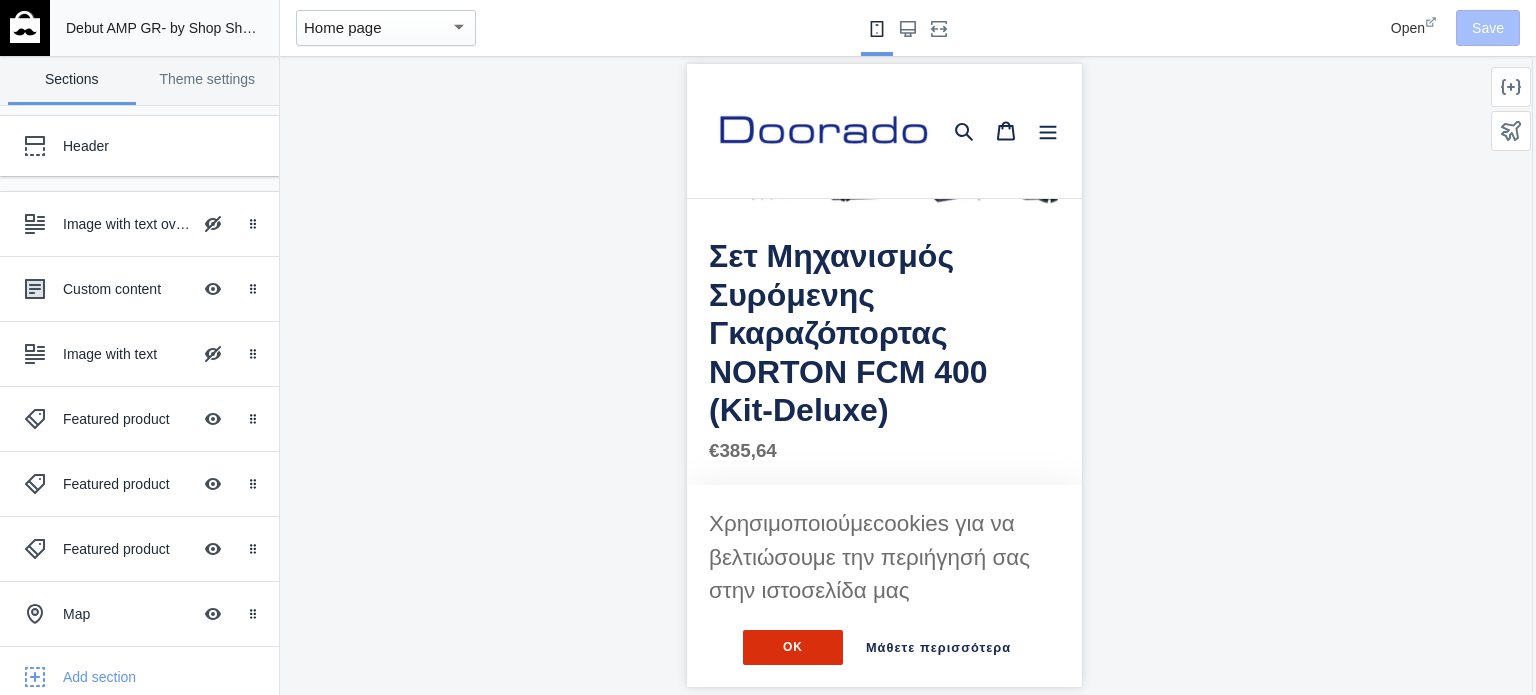 scroll, scrollTop: 1100, scrollLeft: 0, axis: vertical 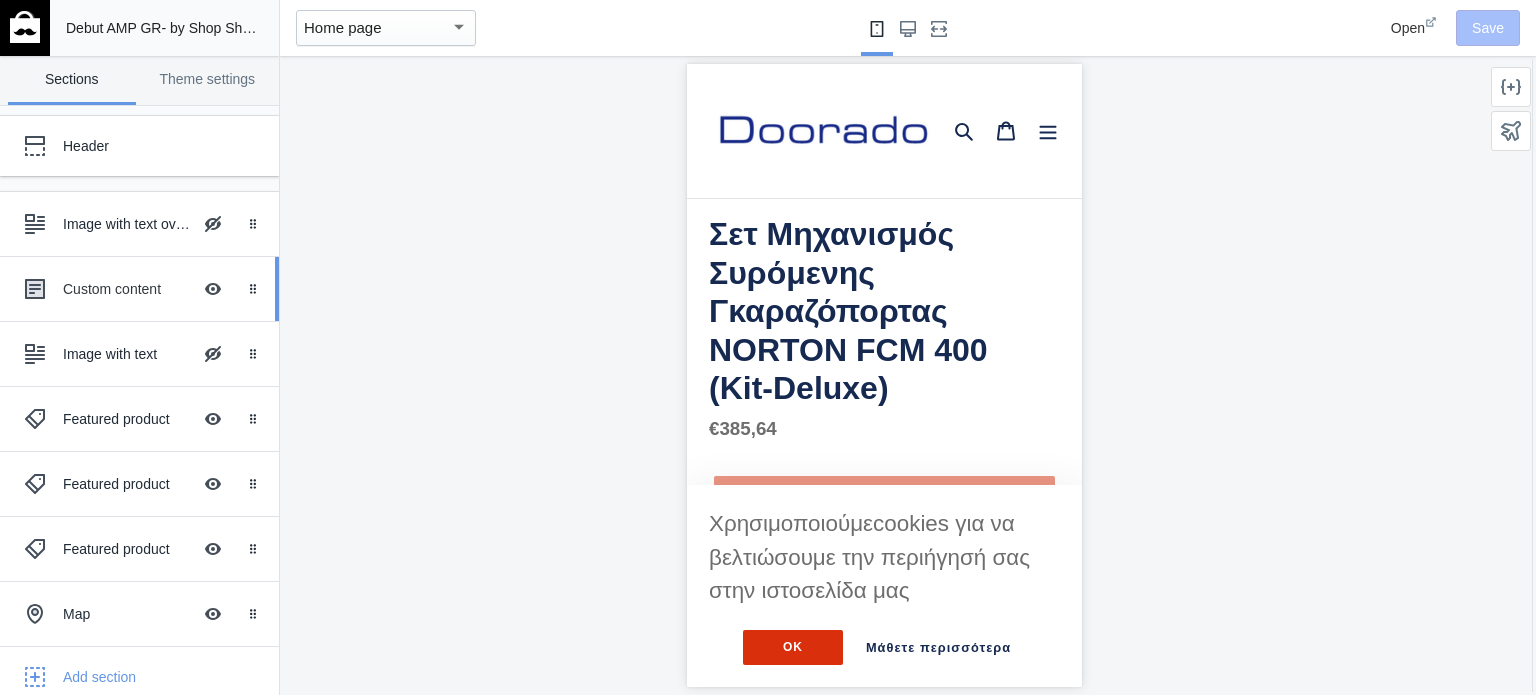 click on "Custom content" at bounding box center (127, 289) 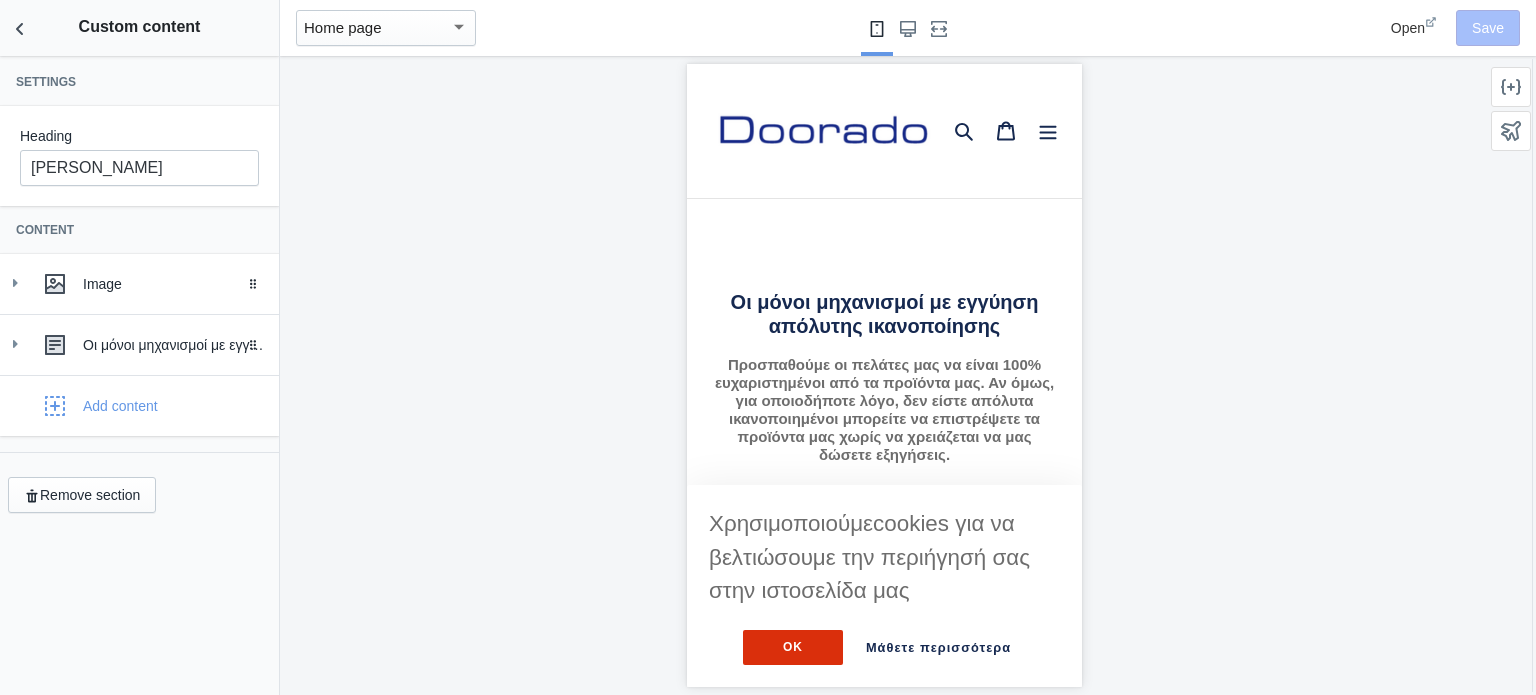 scroll, scrollTop: 222, scrollLeft: 0, axis: vertical 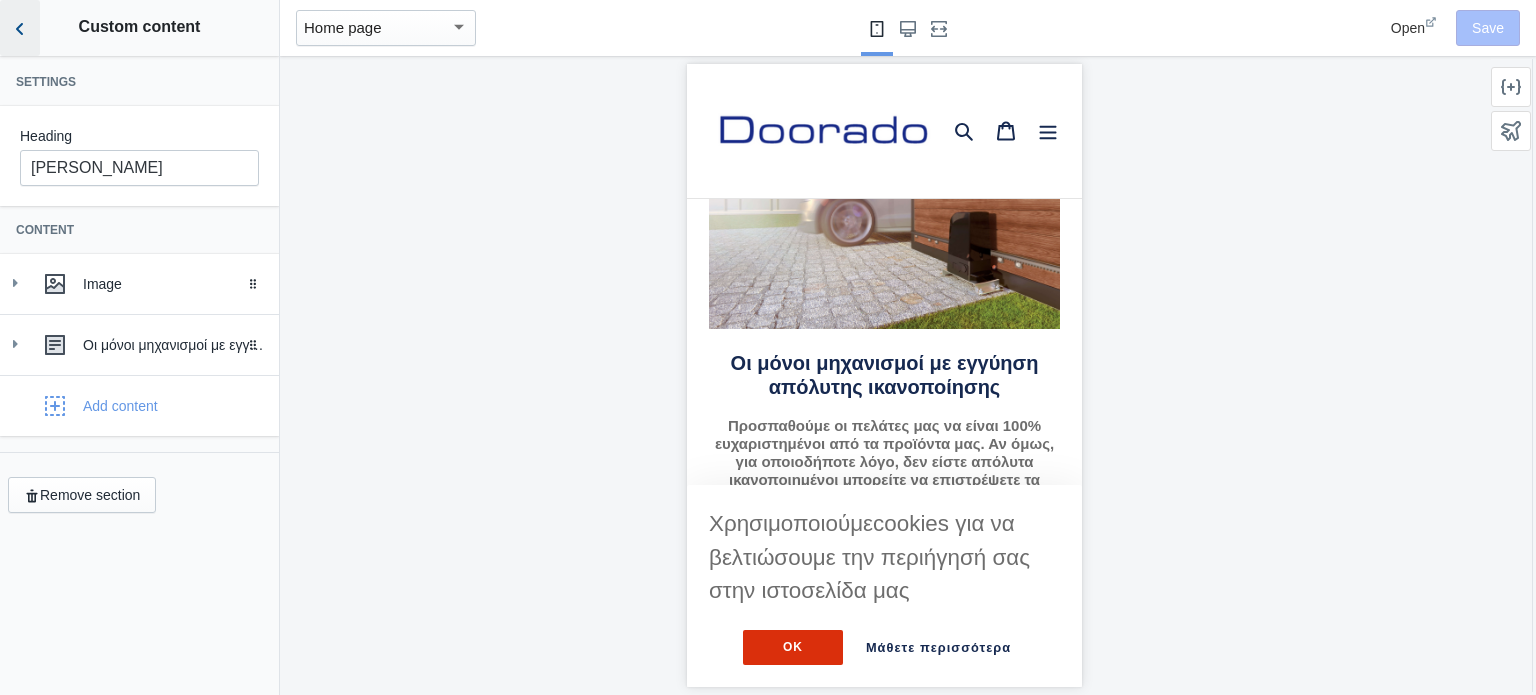 click 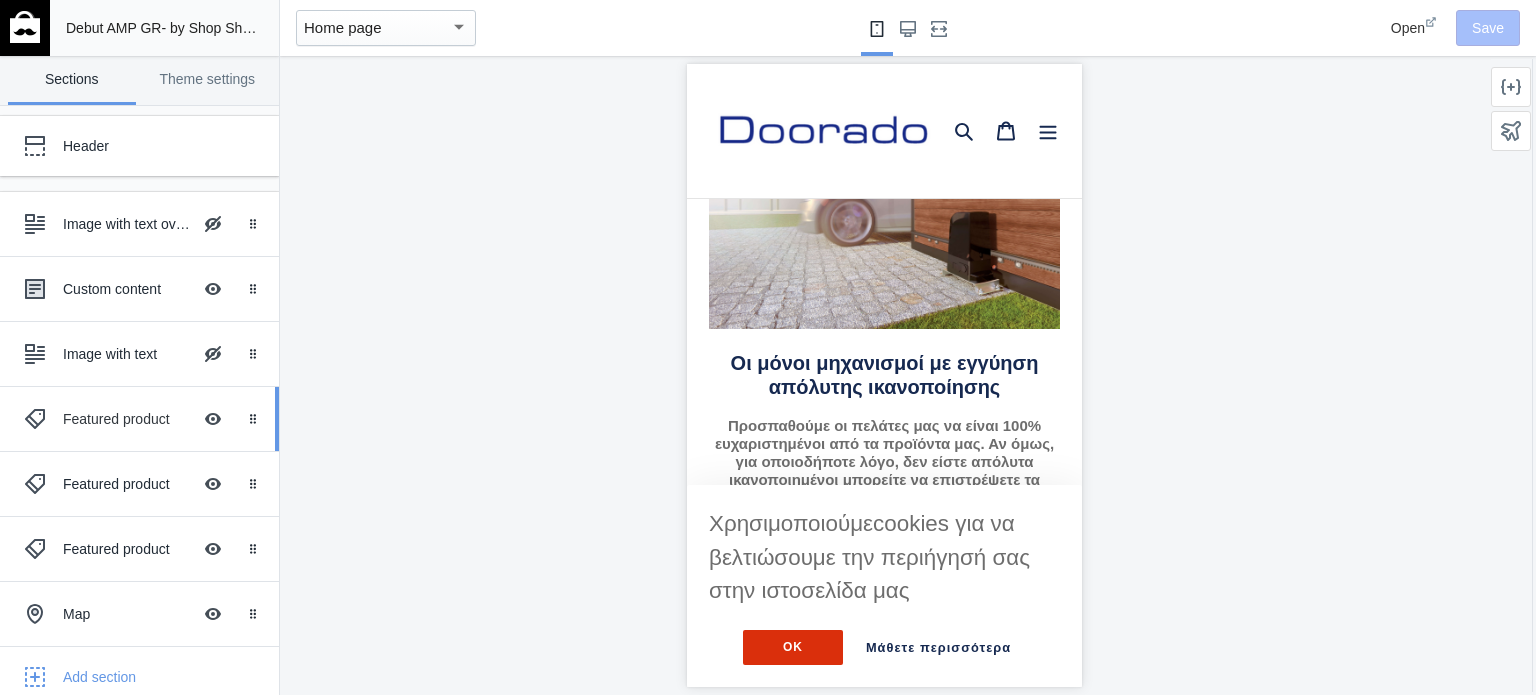click on "Featured product" at bounding box center [127, 419] 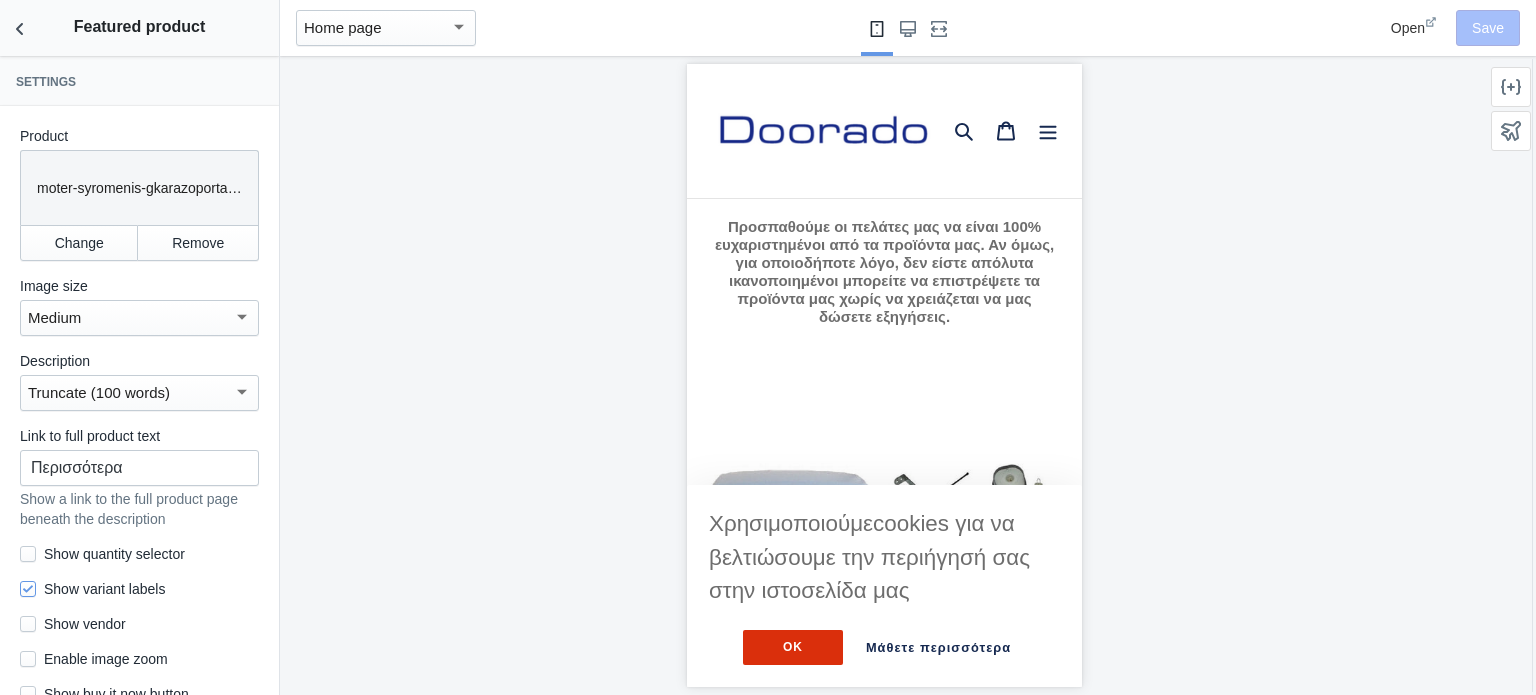 scroll, scrollTop: 736, scrollLeft: 0, axis: vertical 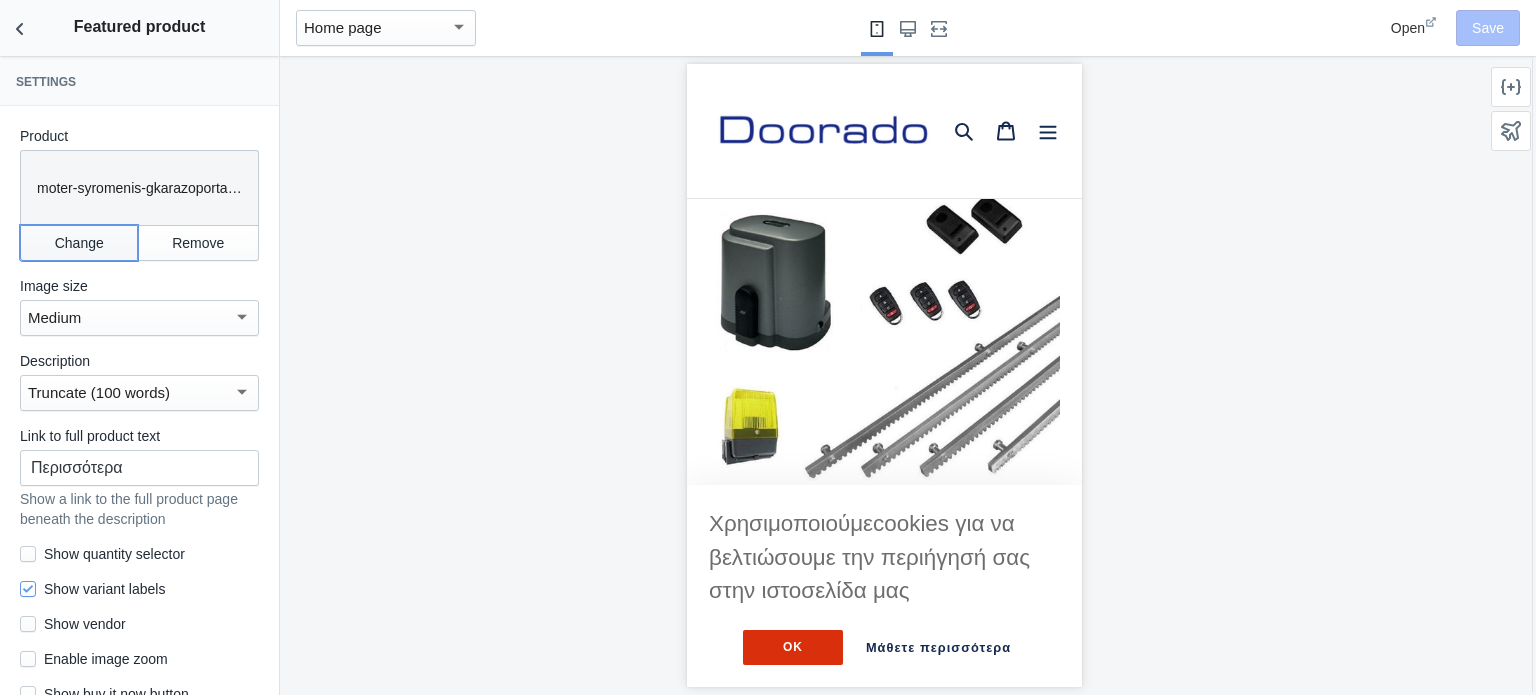 click on "Change" at bounding box center (79, 243) 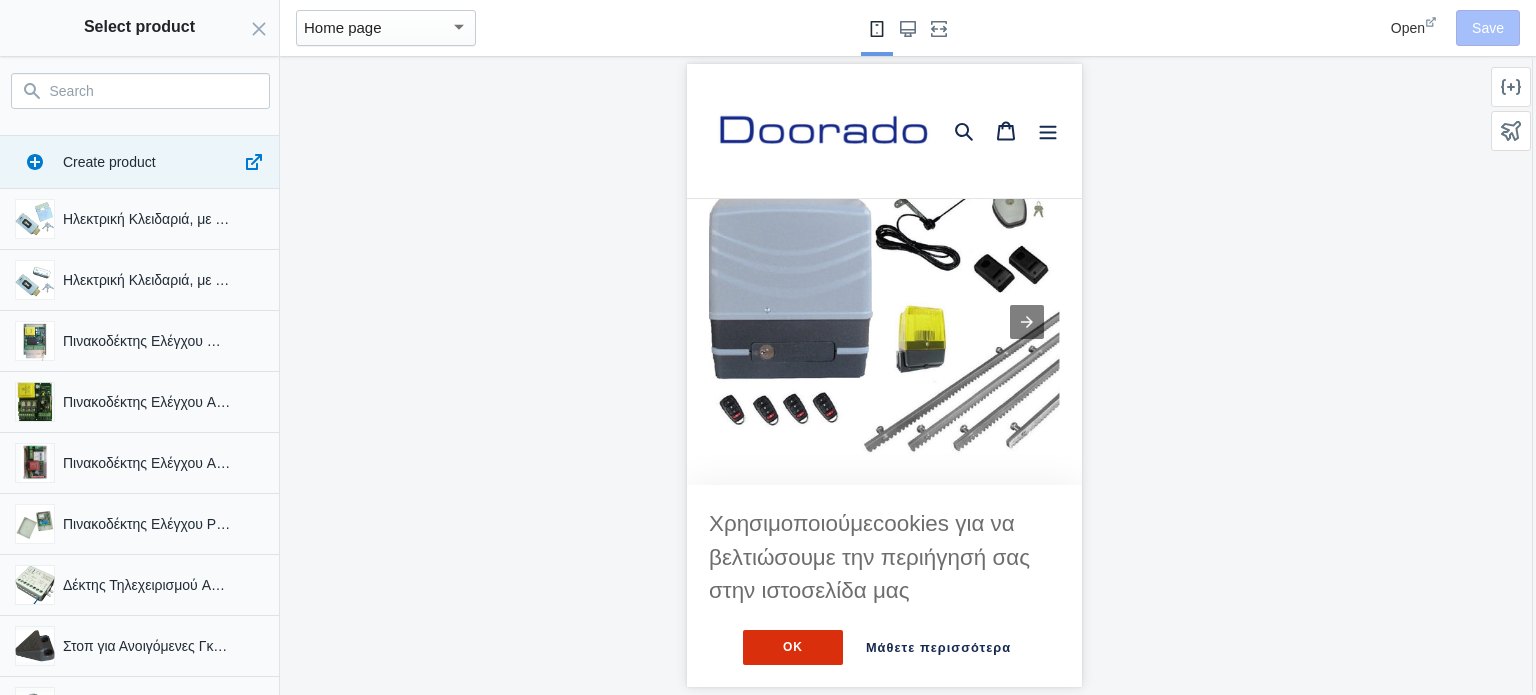 scroll, scrollTop: 700, scrollLeft: 0, axis: vertical 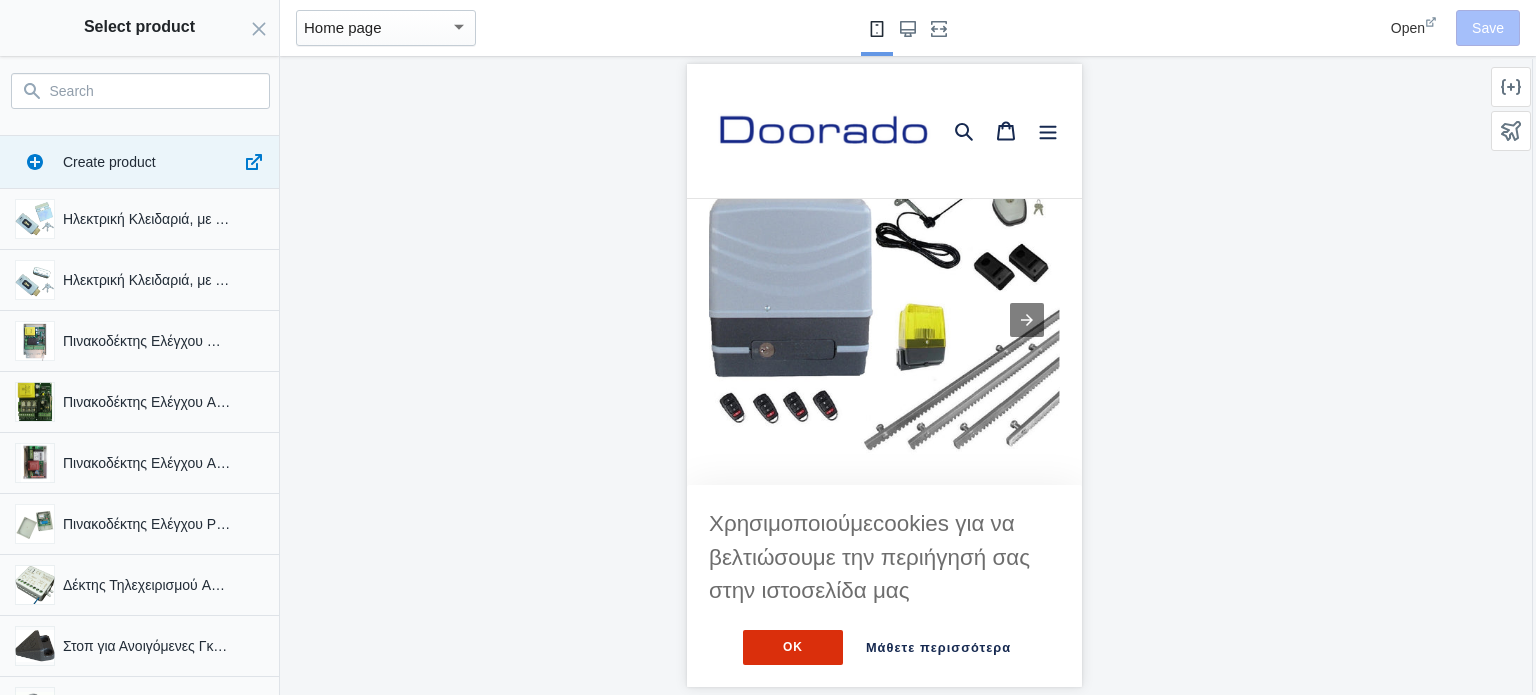 click at bounding box center [883, 319] 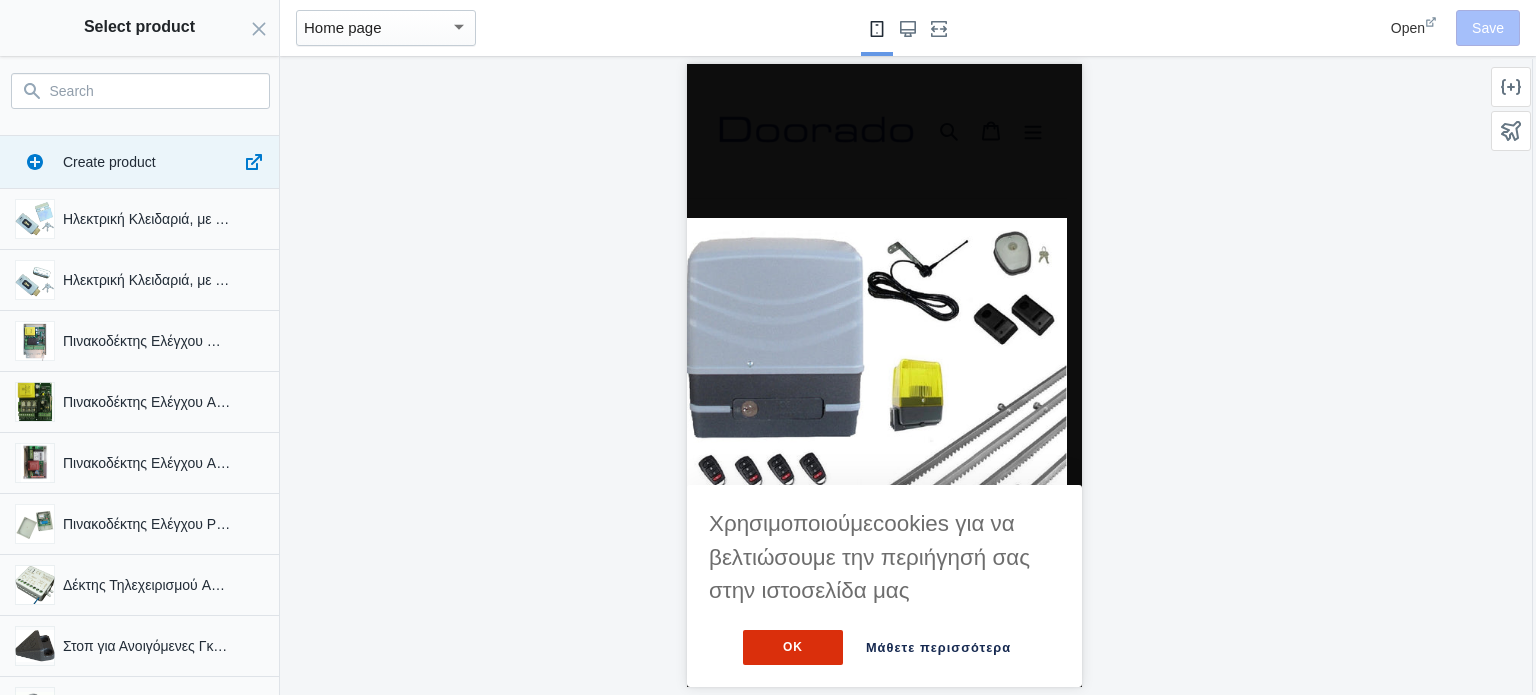 drag, startPoint x: 1276, startPoint y: 368, endPoint x: 1260, endPoint y: 367, distance: 16.03122 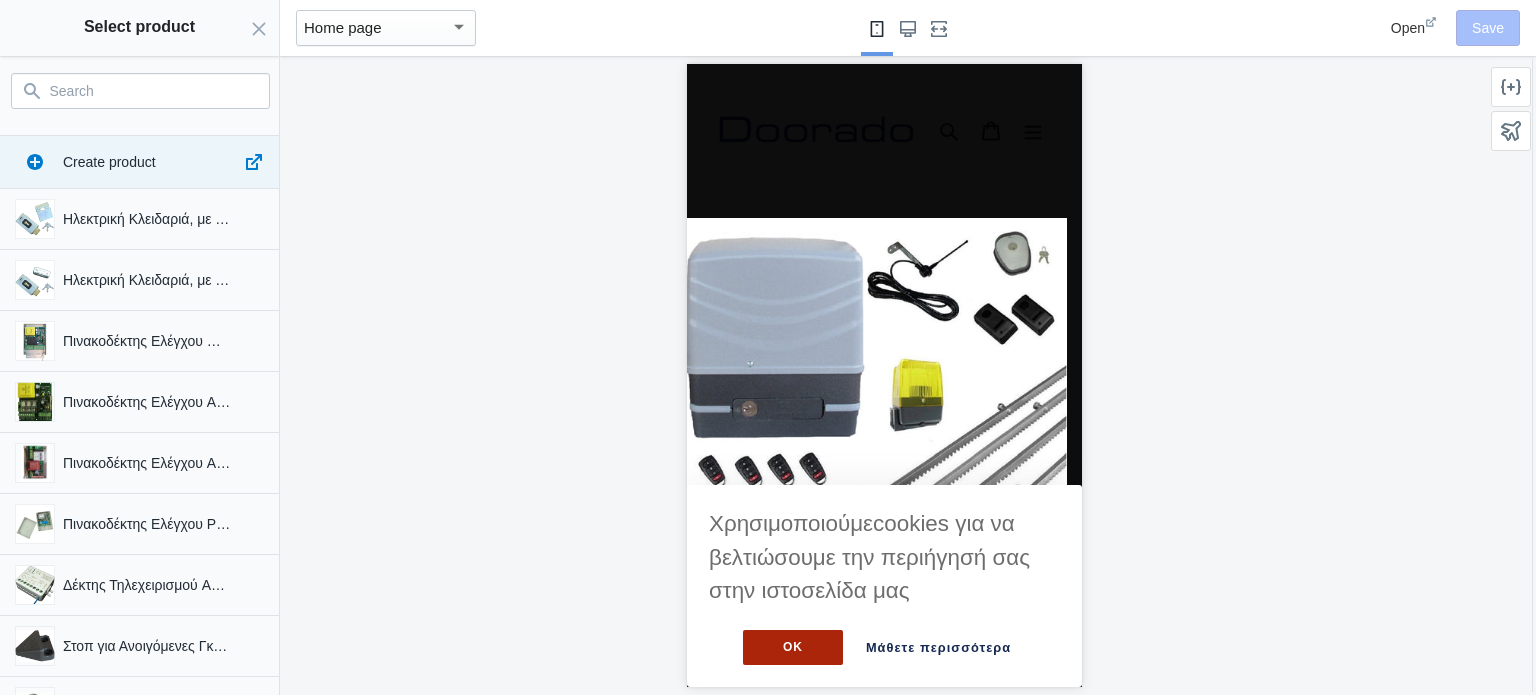 click on "OK" at bounding box center [792, 647] 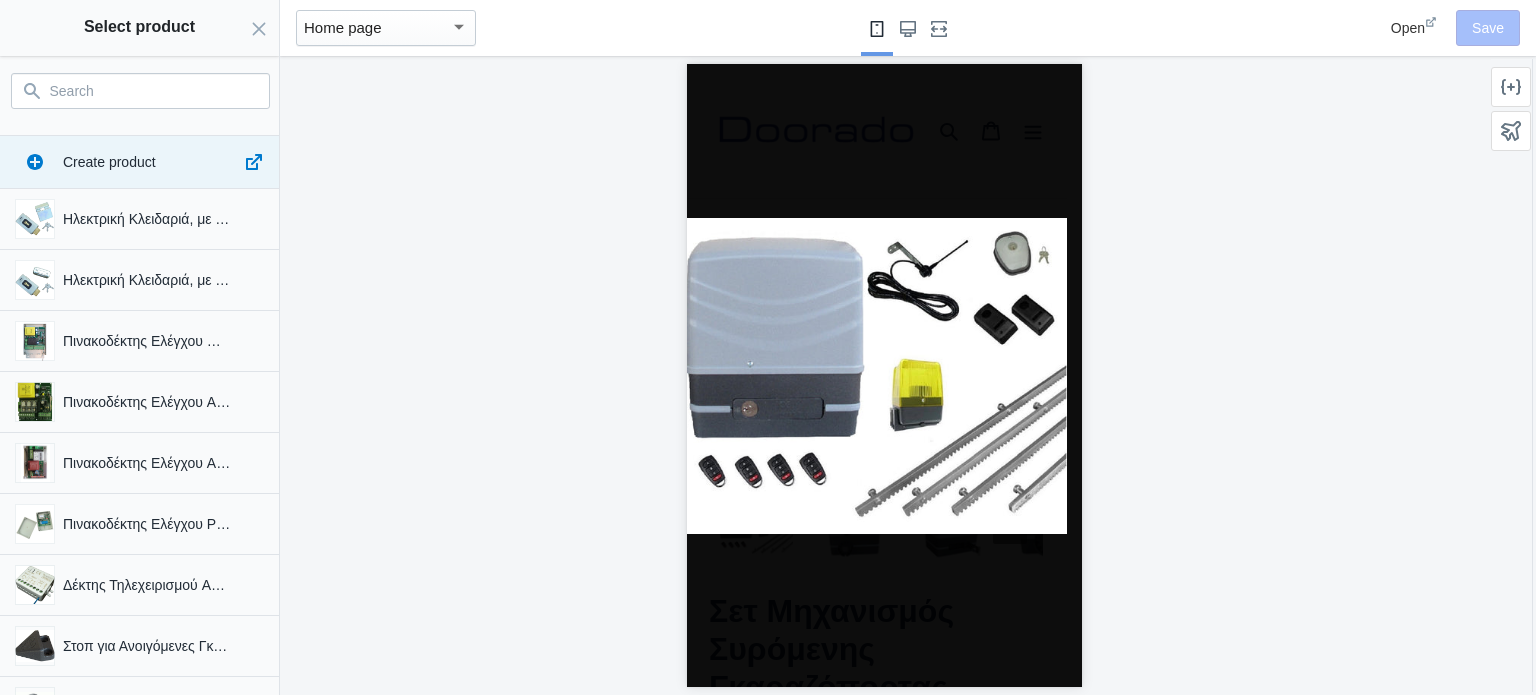 drag, startPoint x: 1216, startPoint y: 323, endPoint x: 1105, endPoint y: 299, distance: 113.56496 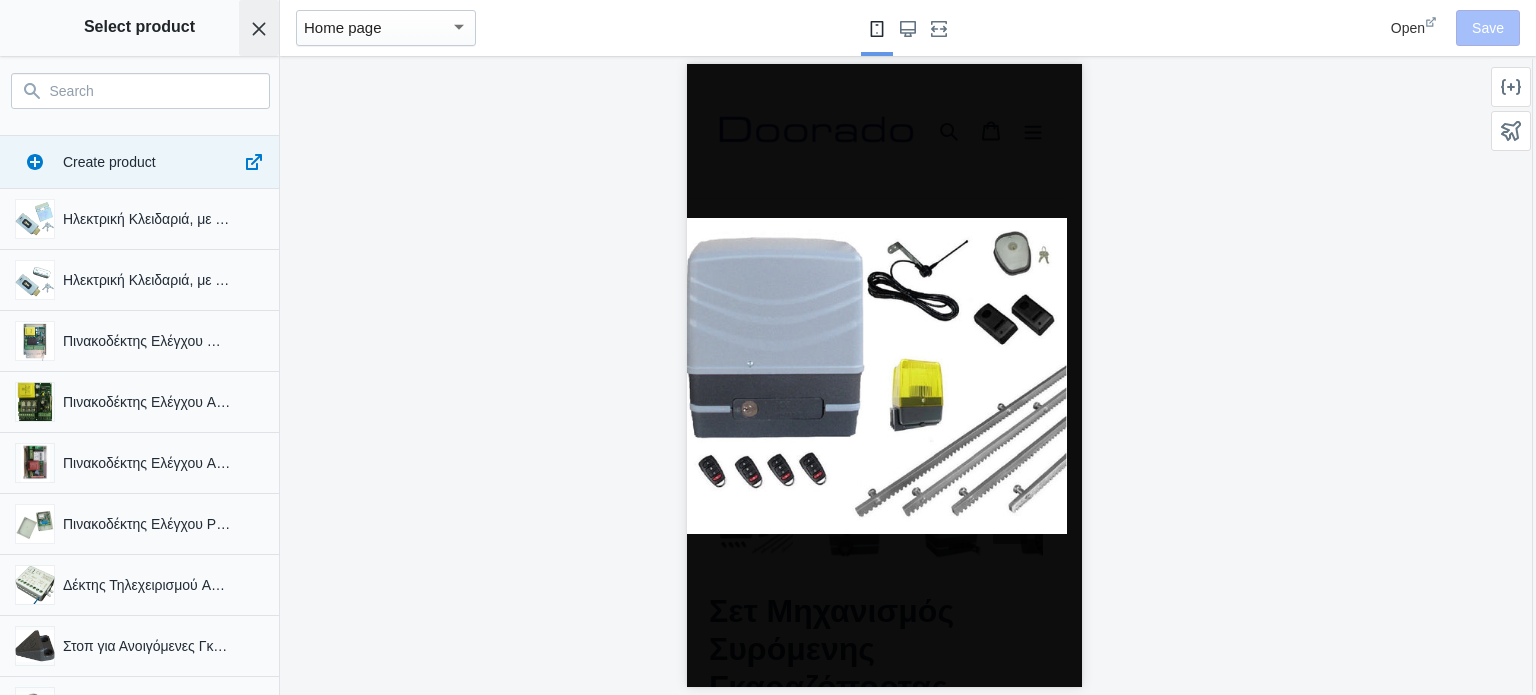 click 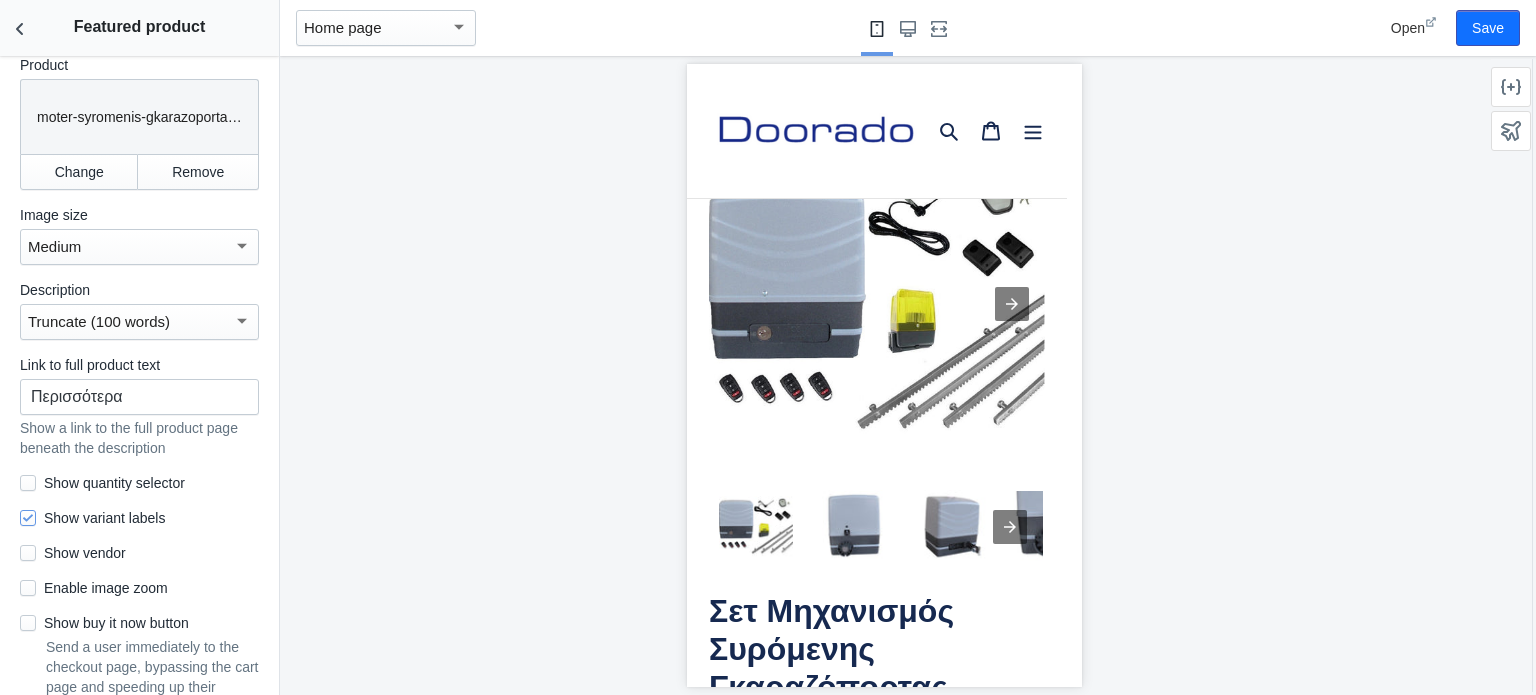 scroll, scrollTop: 0, scrollLeft: 0, axis: both 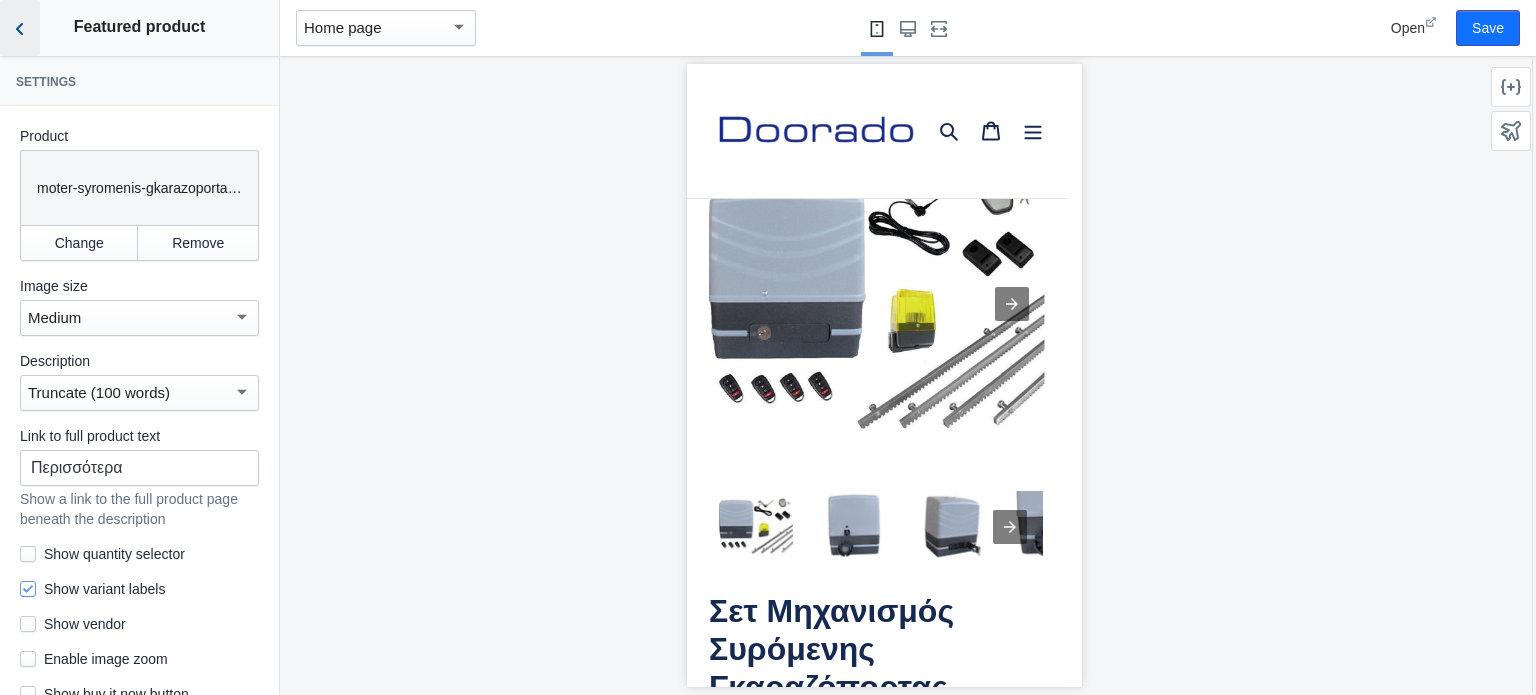 click 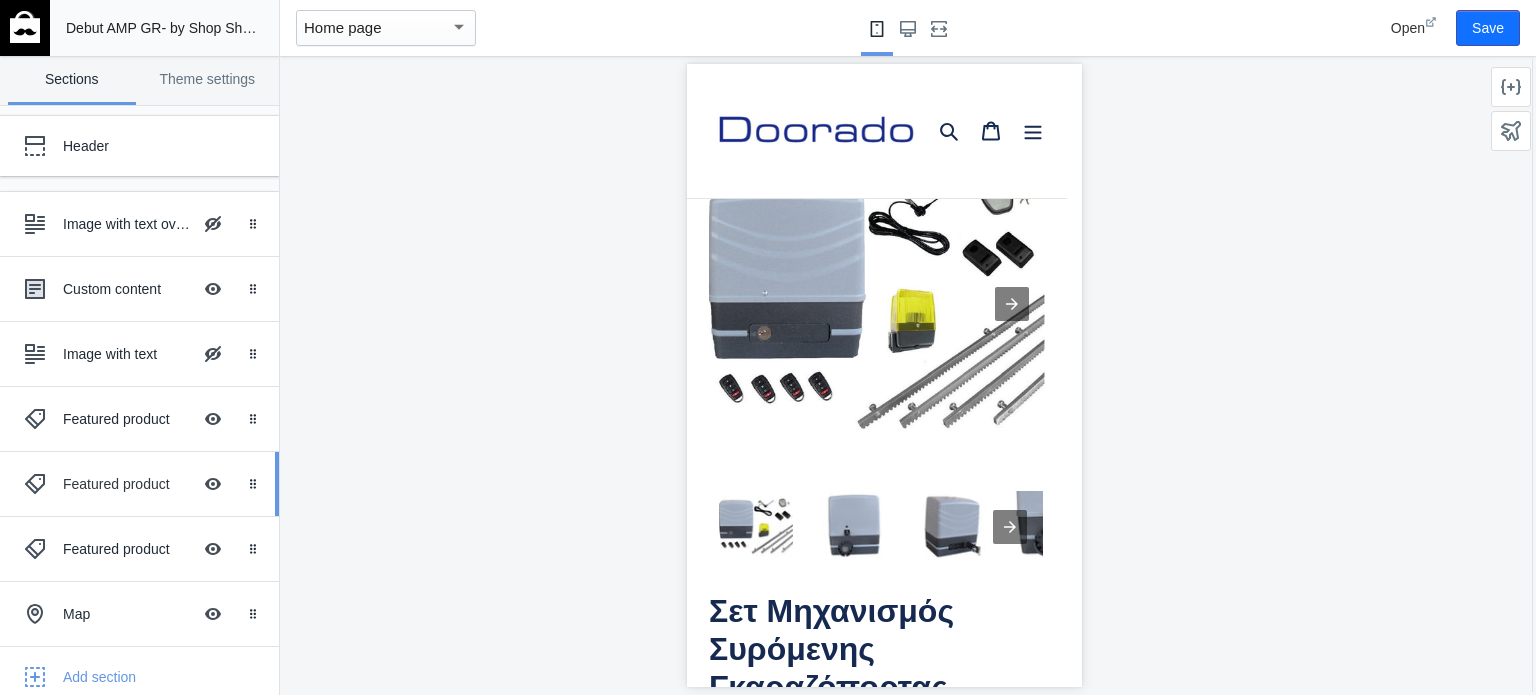 click on "Featured product  Hide Image with text overlay" at bounding box center [125, 484] 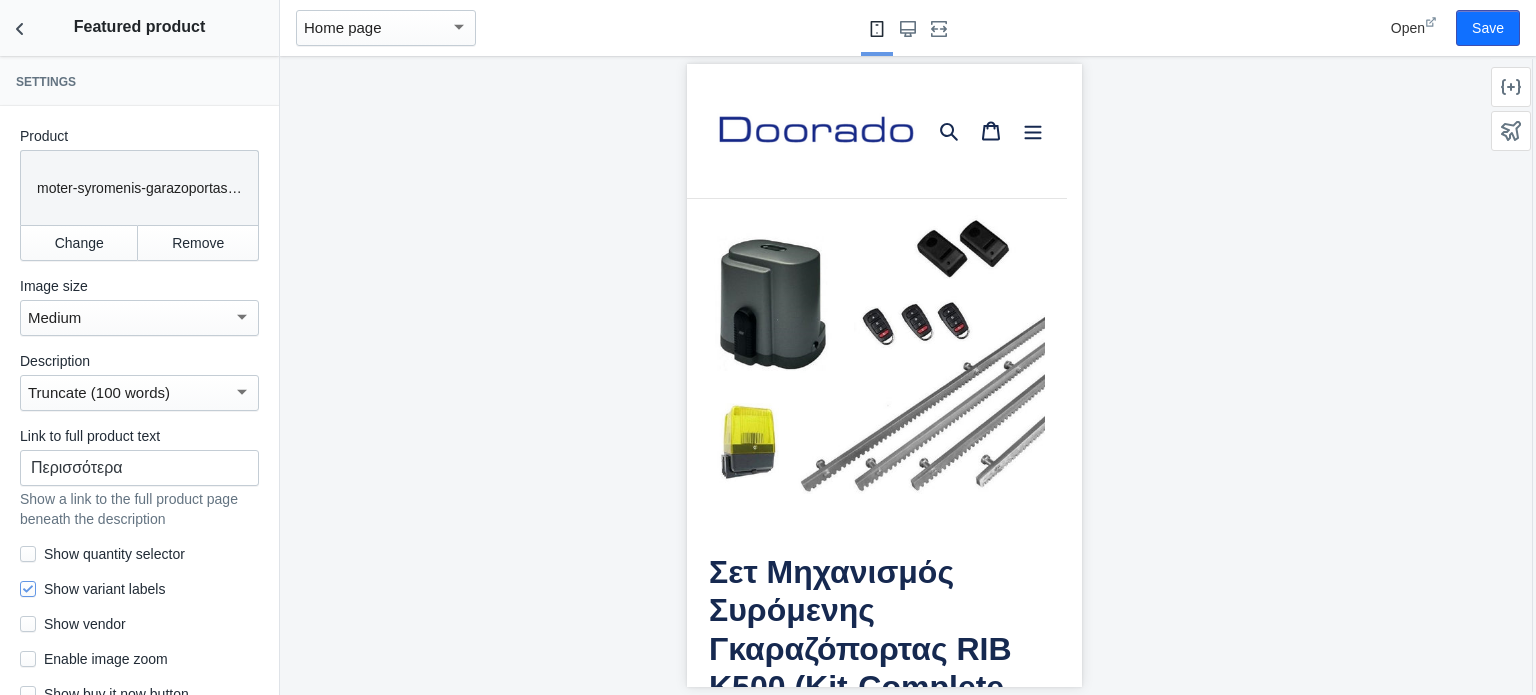 scroll, scrollTop: 2260, scrollLeft: 0, axis: vertical 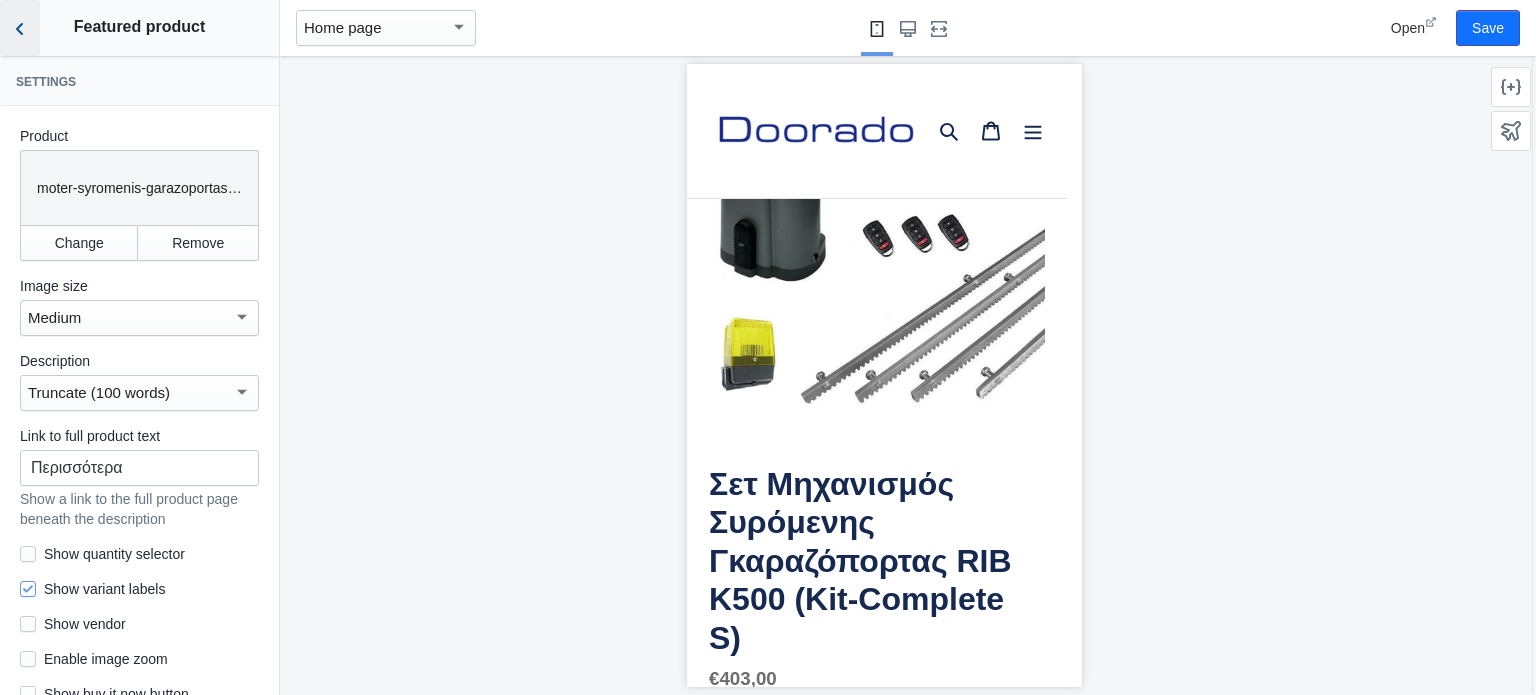 click 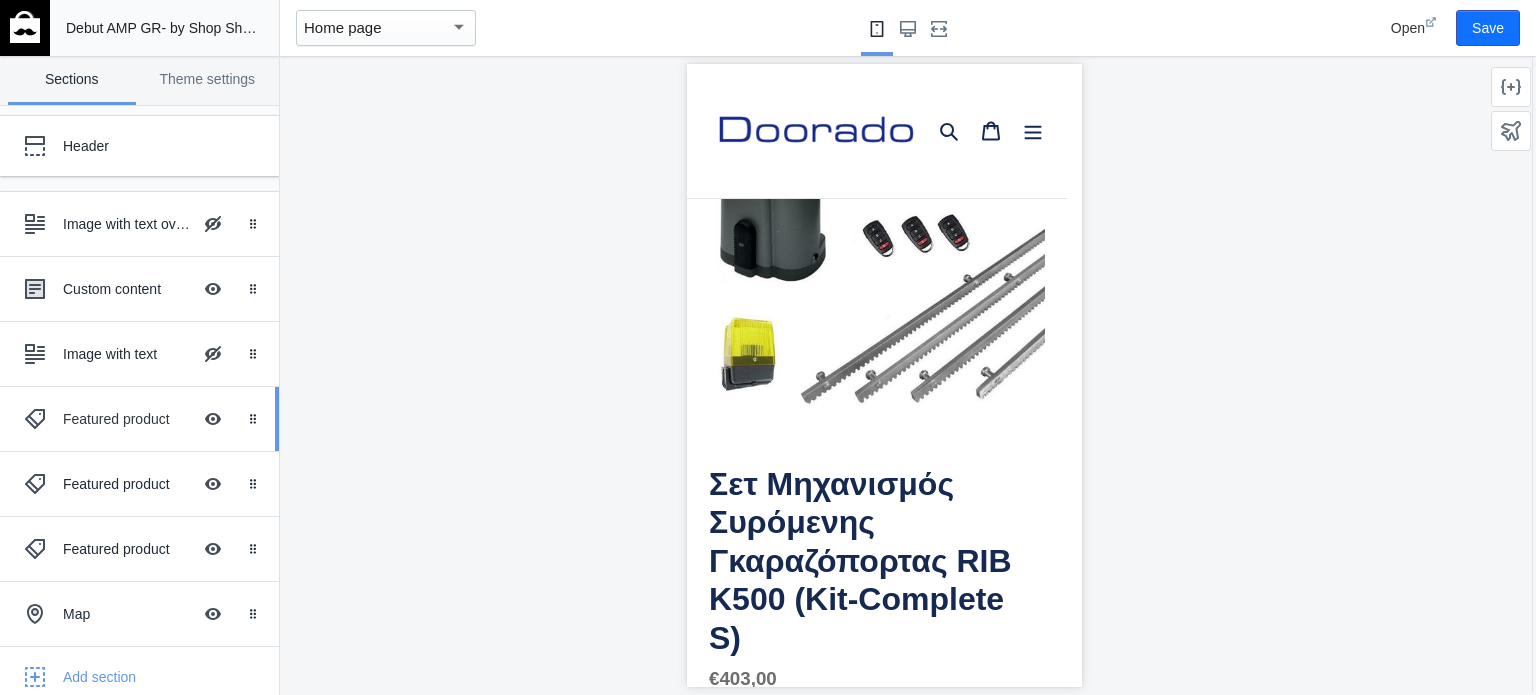 click on "Featured product" at bounding box center (127, 419) 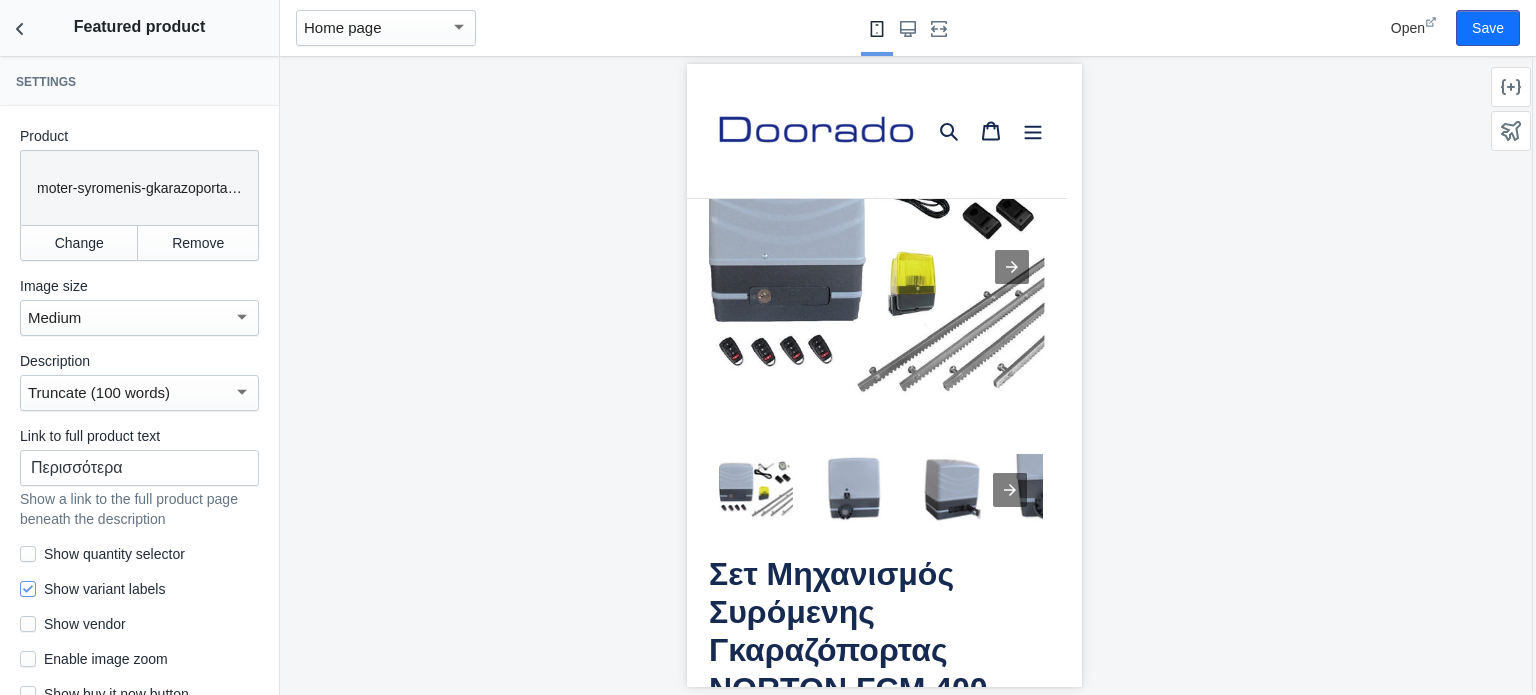 scroll, scrollTop: 736, scrollLeft: 0, axis: vertical 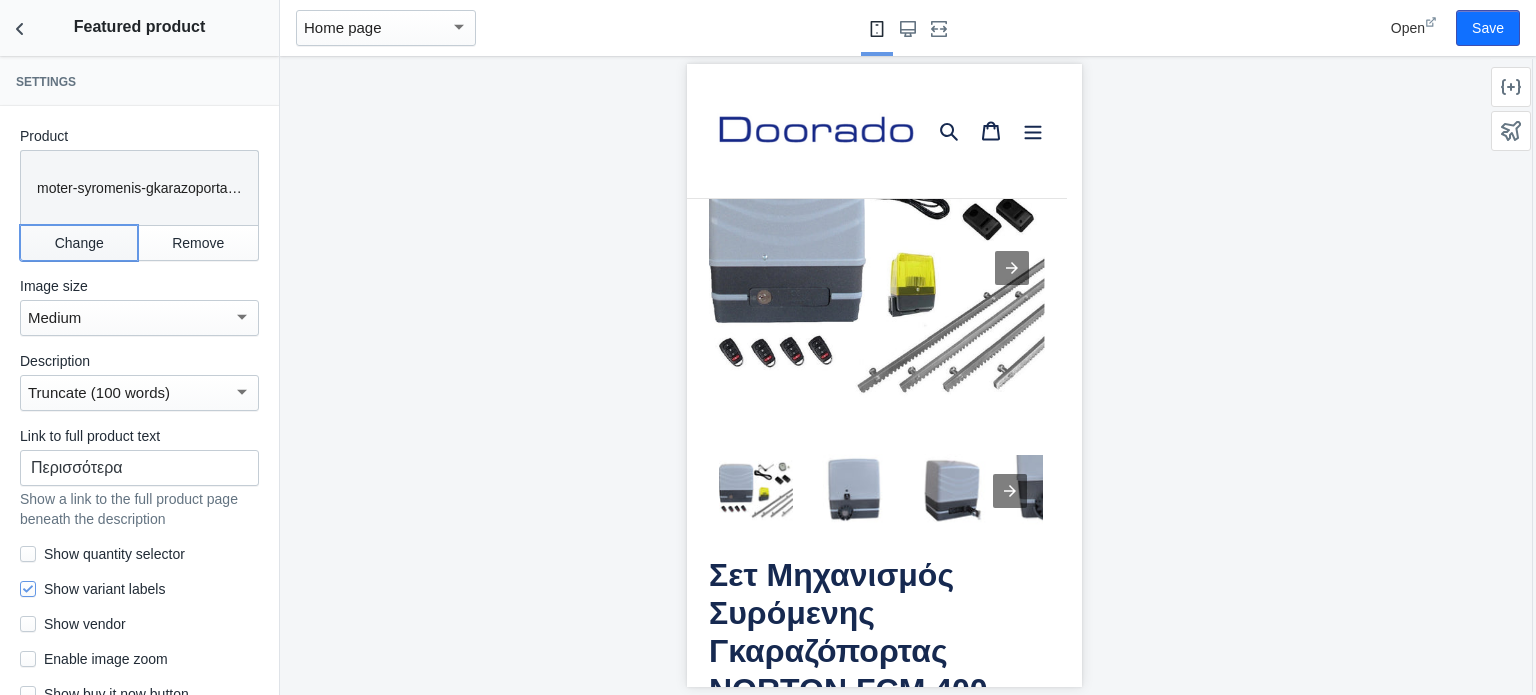 click on "Change" at bounding box center (79, 243) 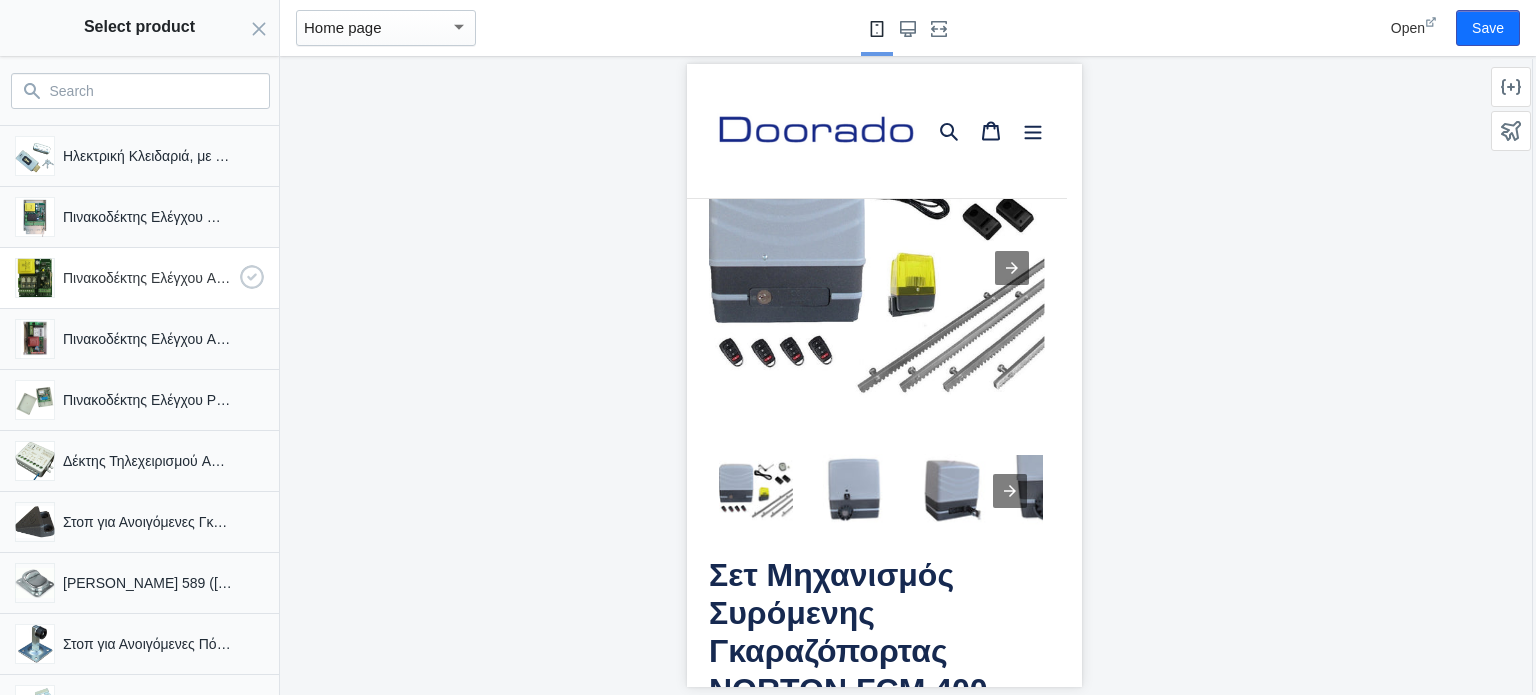 scroll, scrollTop: 500, scrollLeft: 0, axis: vertical 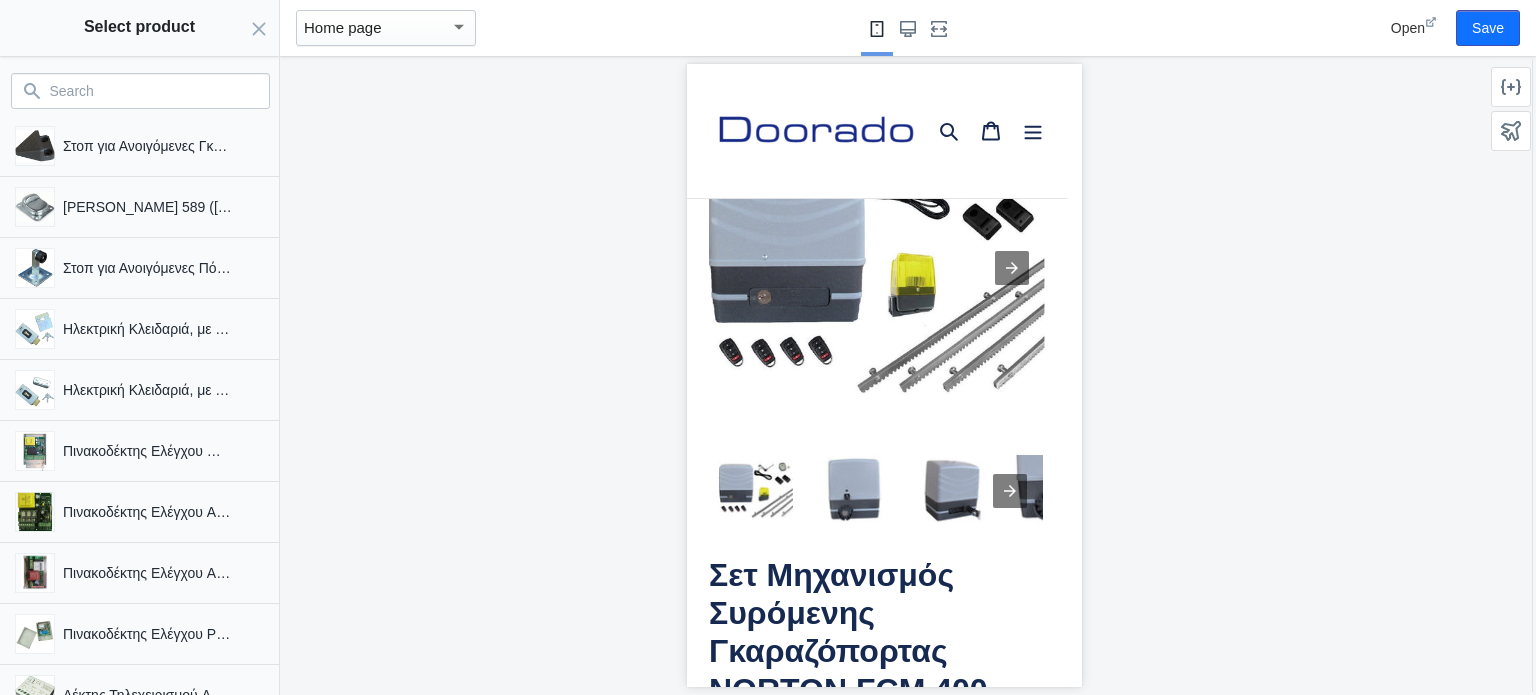 click on "Search" at bounding box center (152, 91) 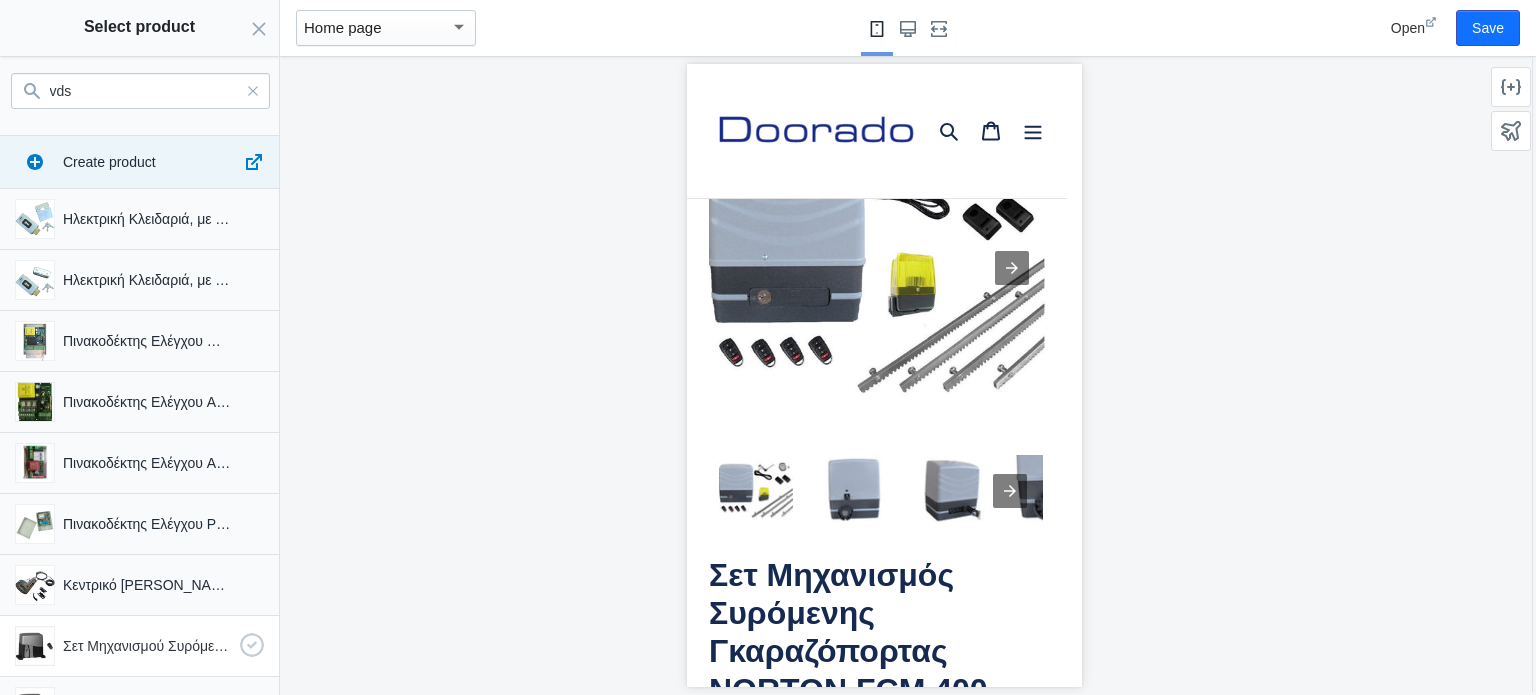 scroll, scrollTop: 111, scrollLeft: 0, axis: vertical 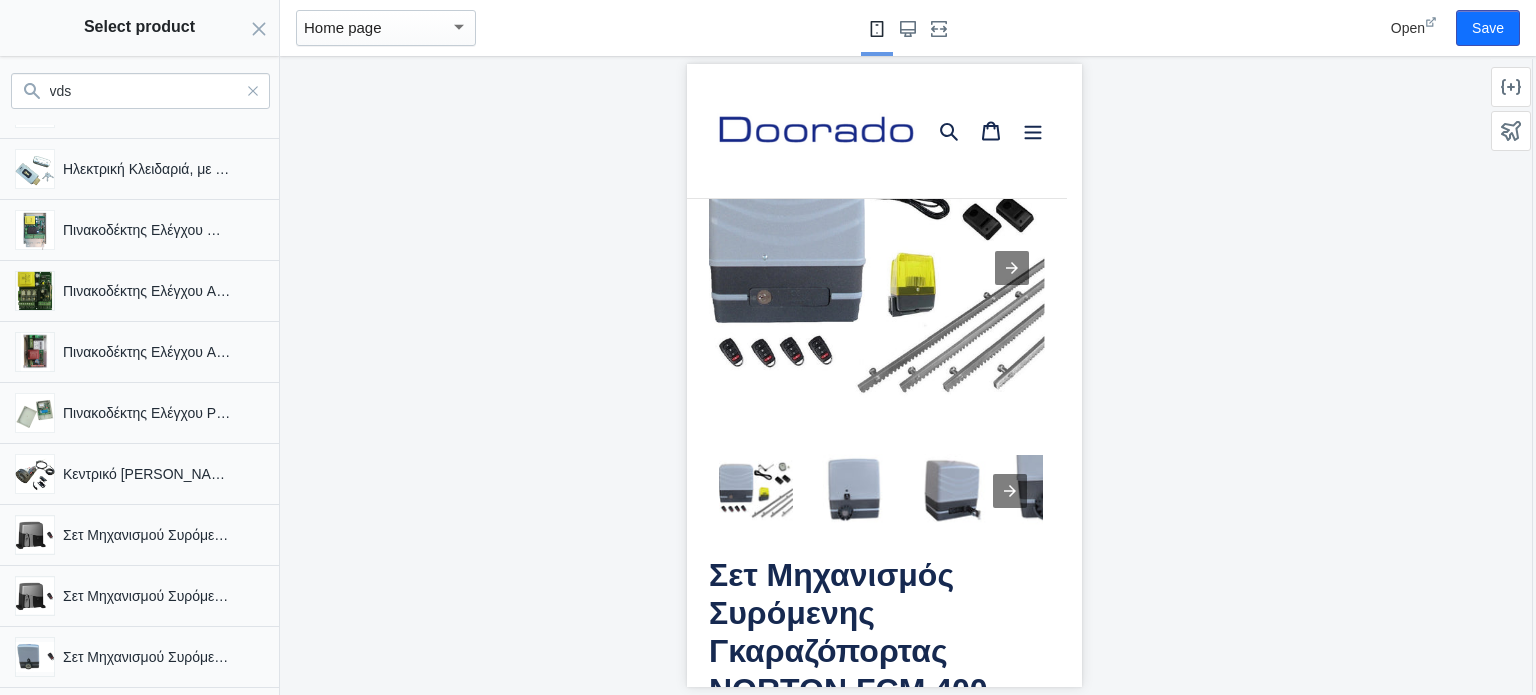 drag, startPoint x: 128, startPoint y: 91, endPoint x: 40, endPoint y: 91, distance: 88 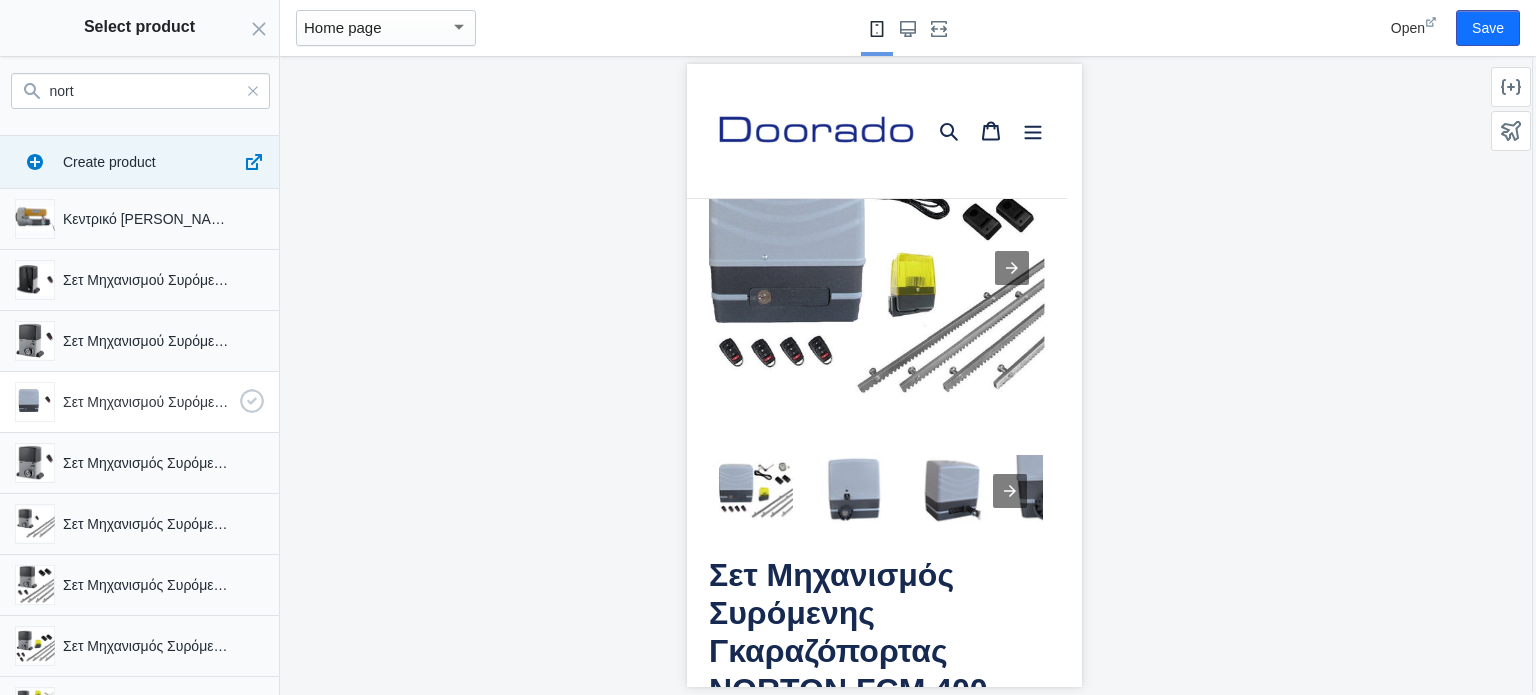 scroll, scrollTop: 111, scrollLeft: 0, axis: vertical 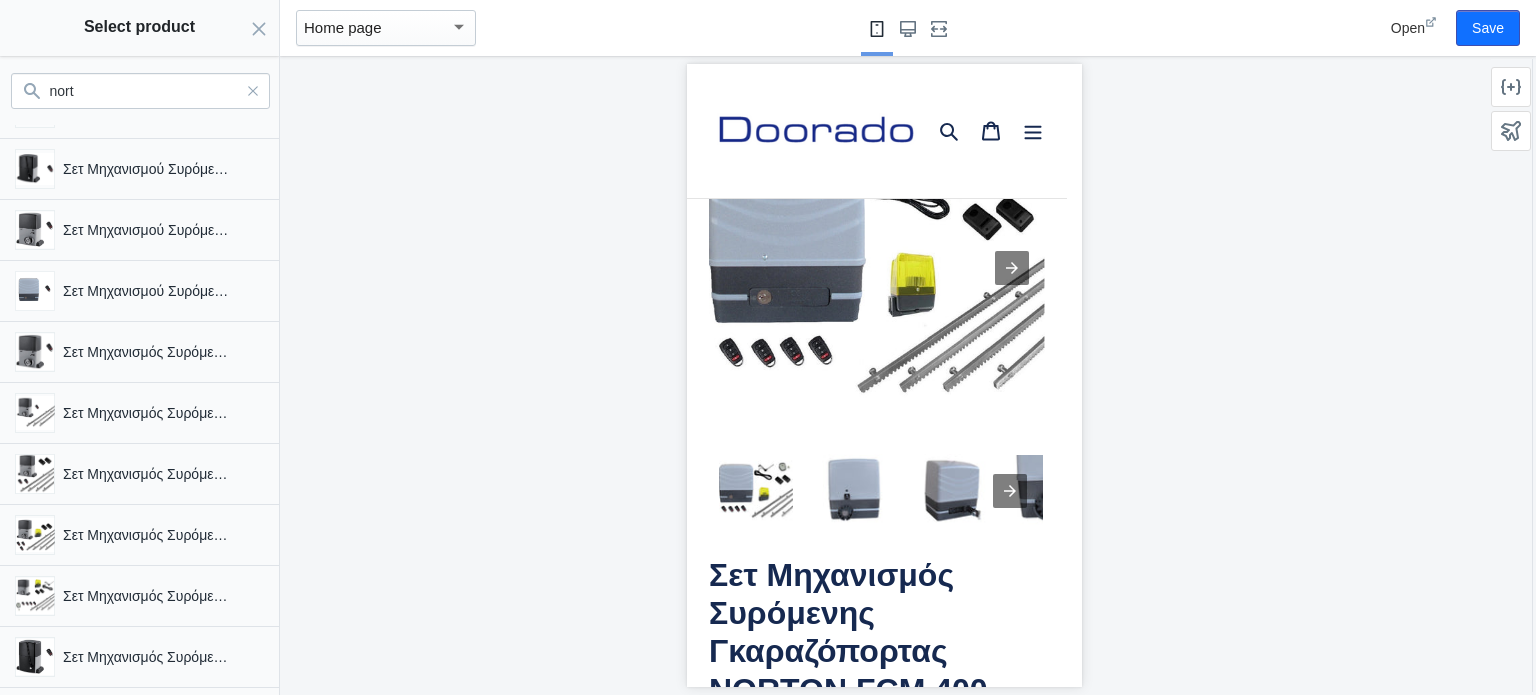 drag, startPoint x: 115, startPoint y: 86, endPoint x: 40, endPoint y: 87, distance: 75.00667 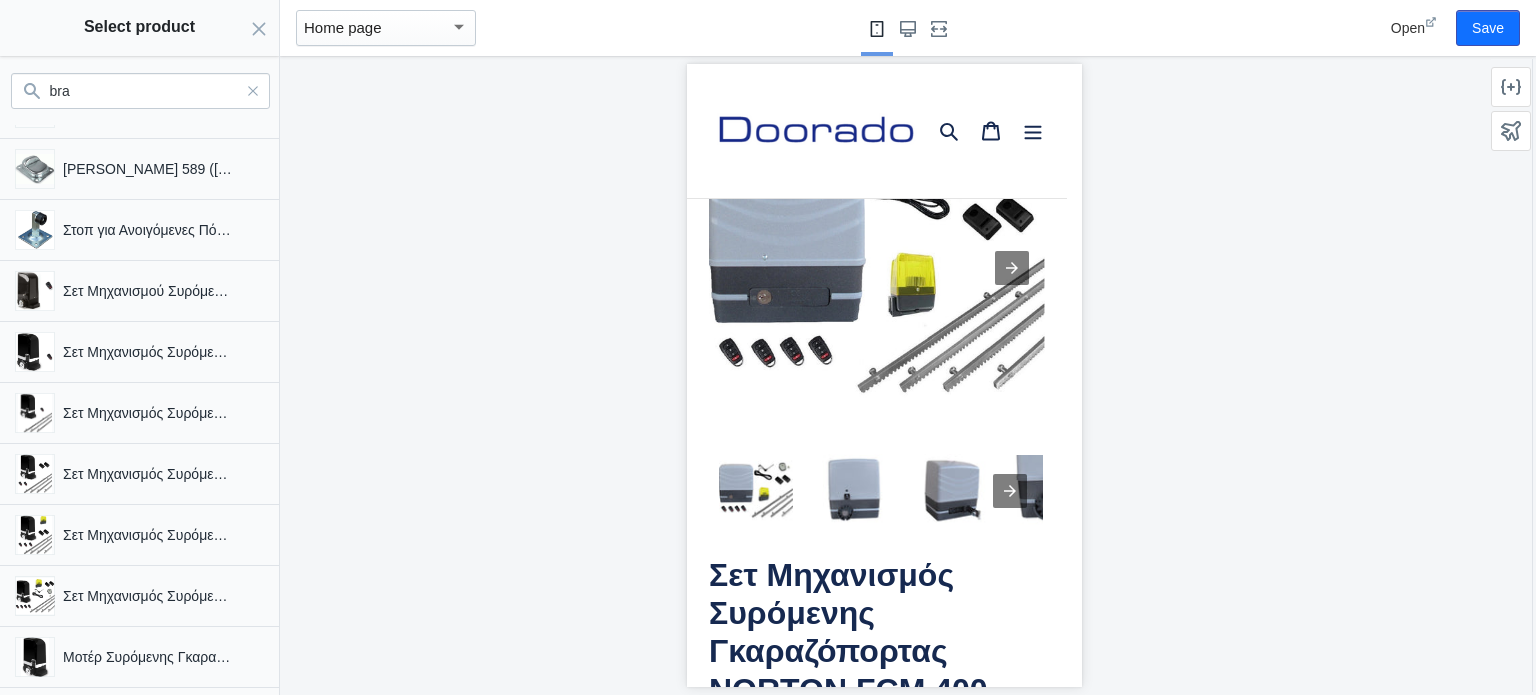 scroll, scrollTop: 0, scrollLeft: 0, axis: both 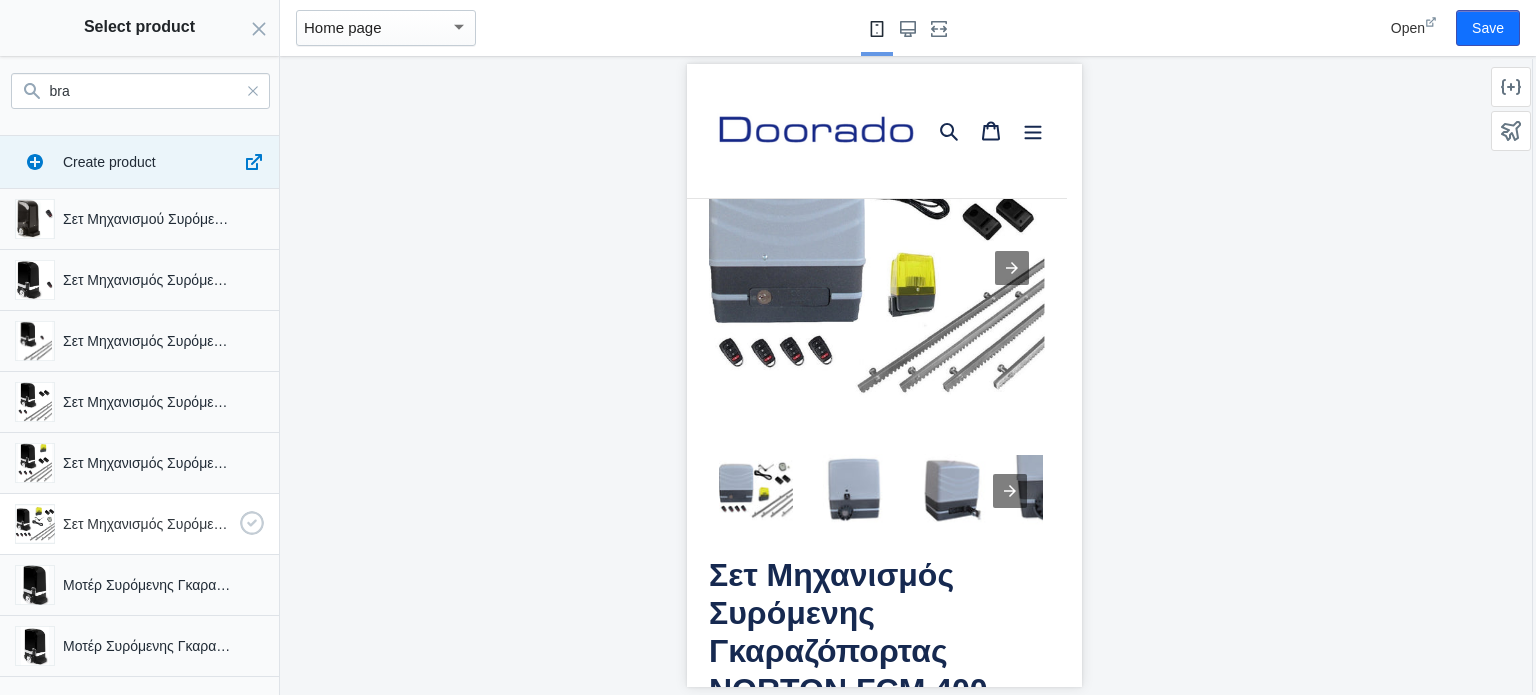 type on "bra" 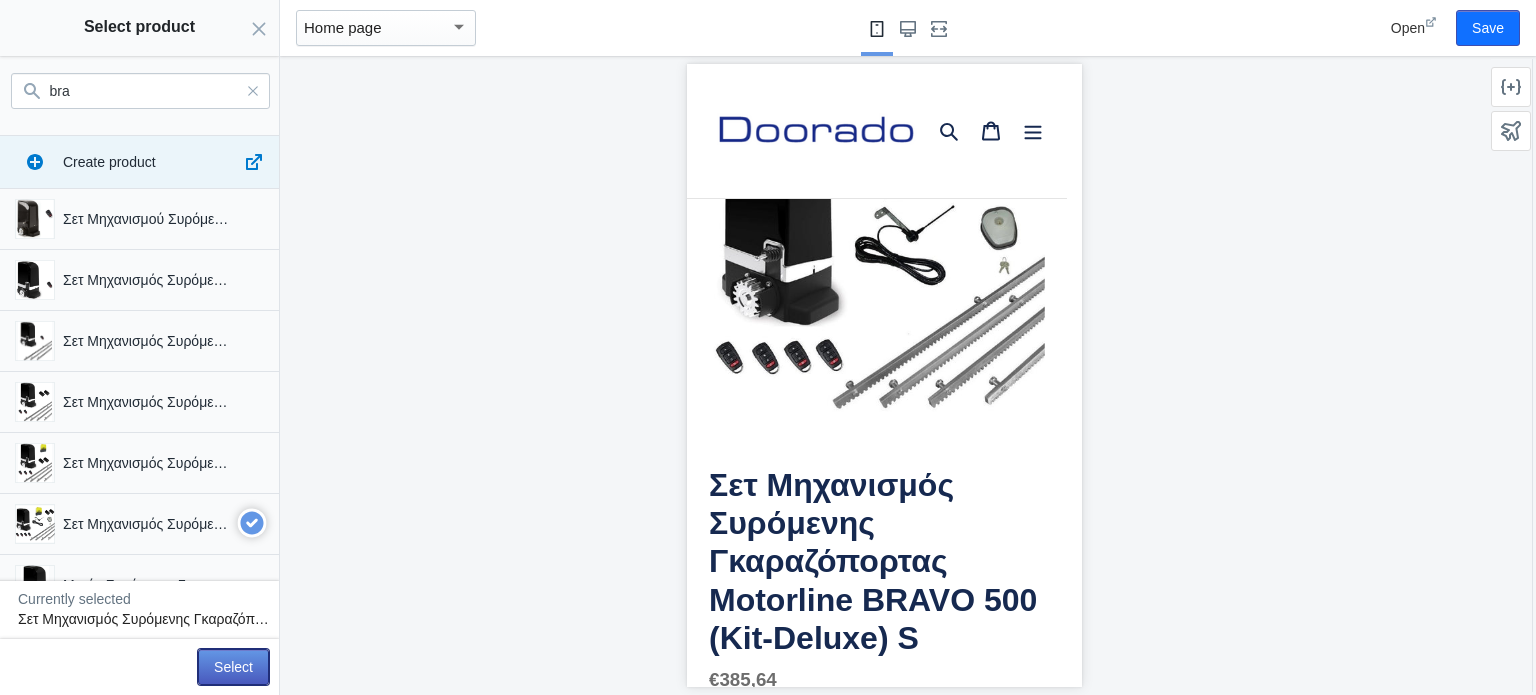 click on "Select" at bounding box center [233, 667] 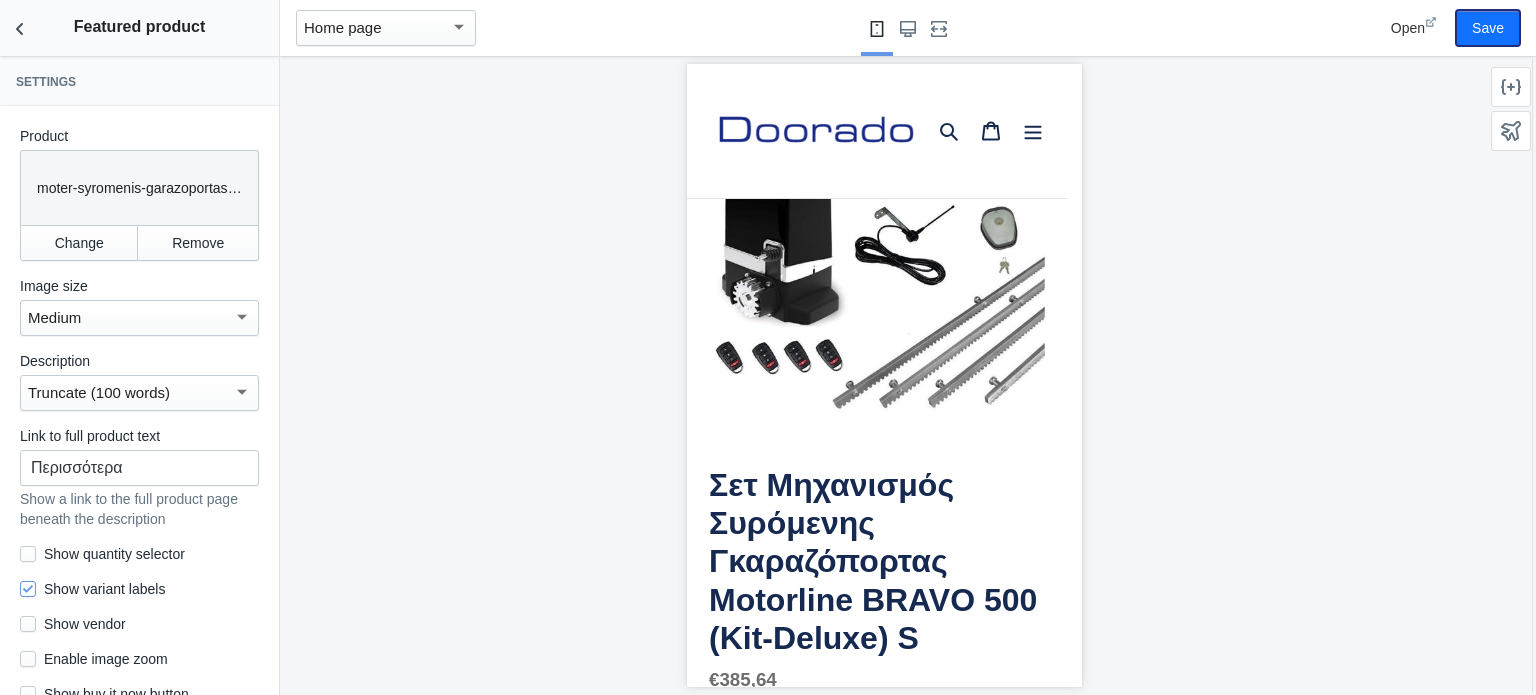click on "Save" at bounding box center [1488, 28] 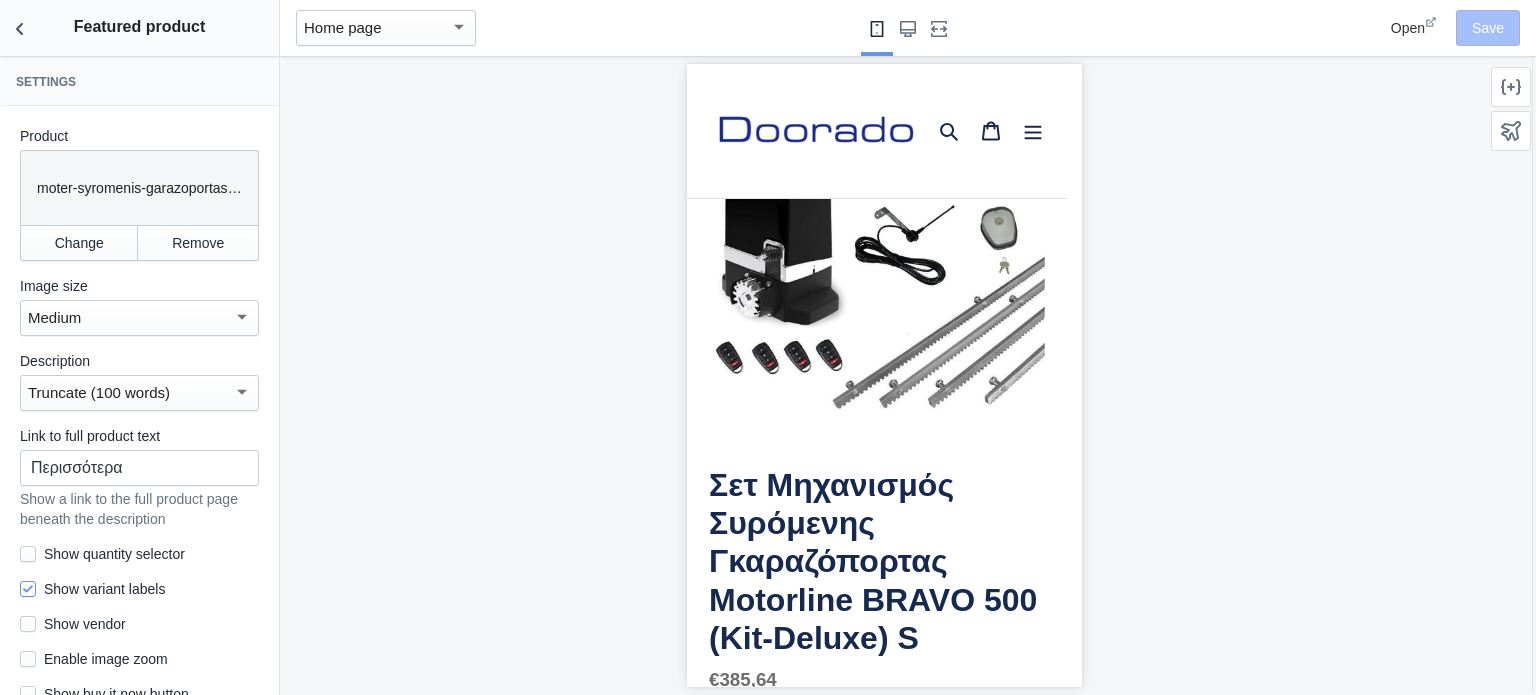 click on "Open" at bounding box center [1408, 28] 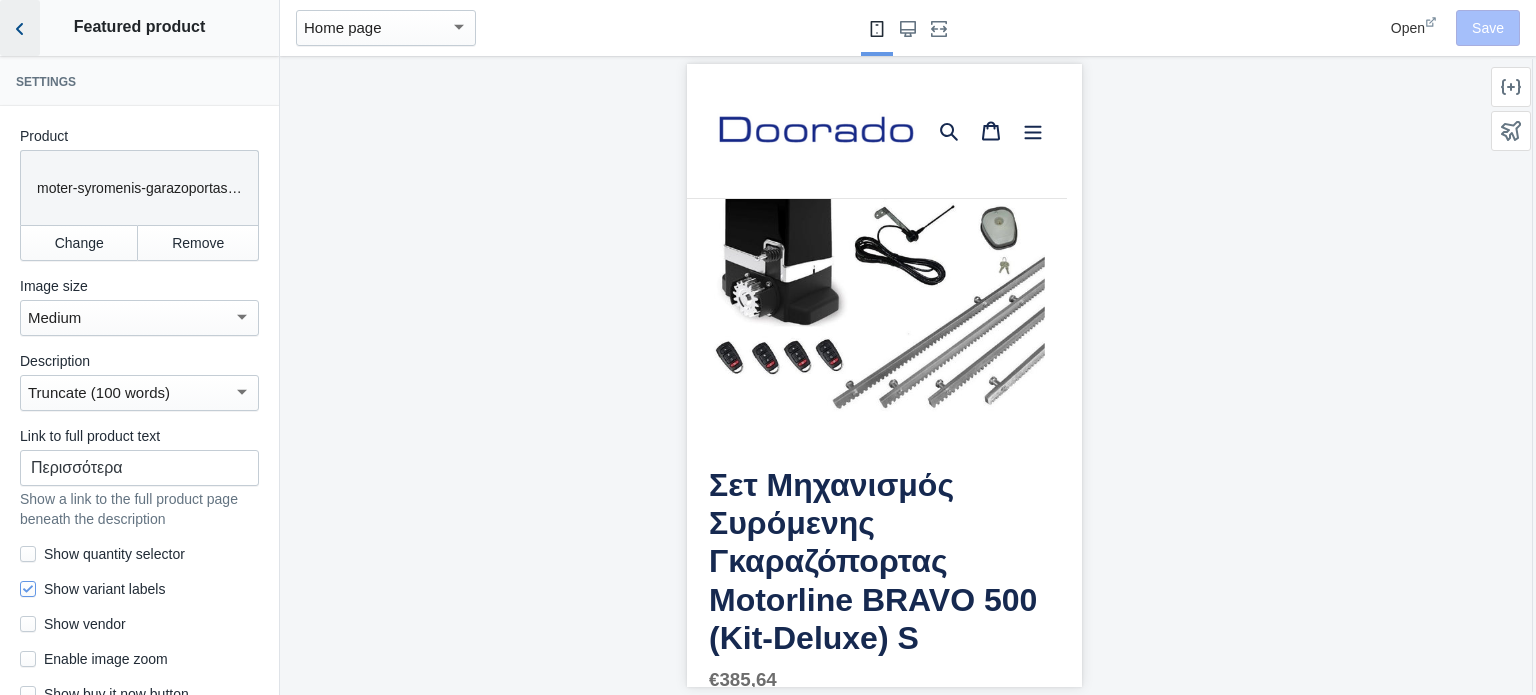 click 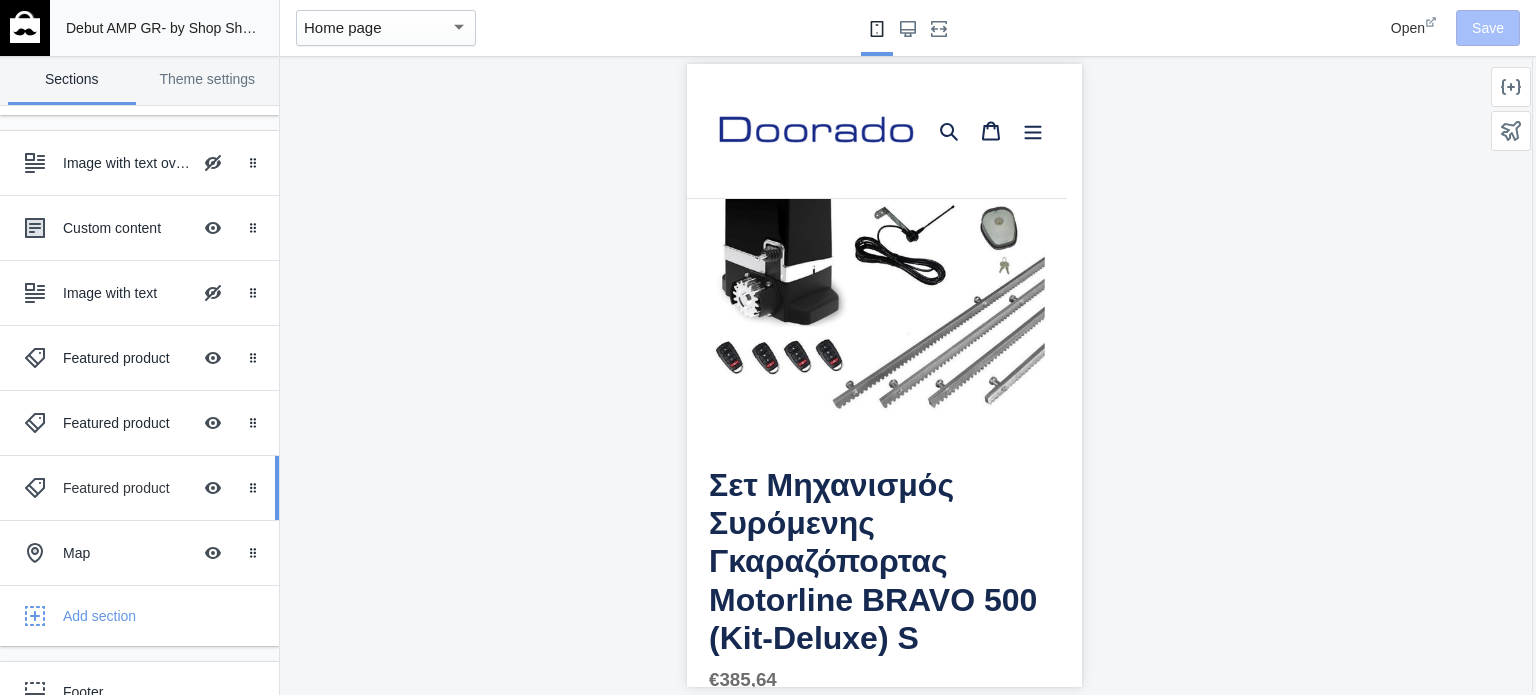 scroll, scrollTop: 95, scrollLeft: 0, axis: vertical 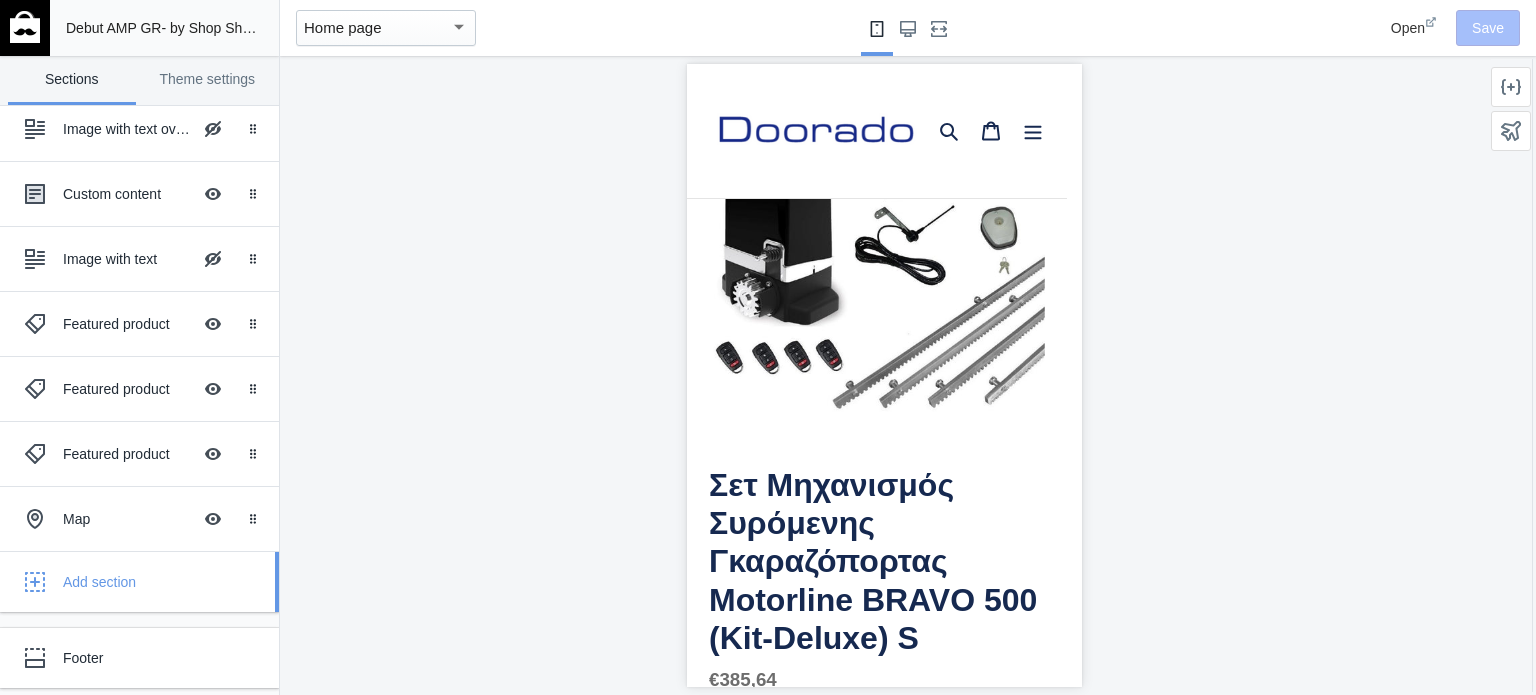 click on "Add section" at bounding box center (163, 582) 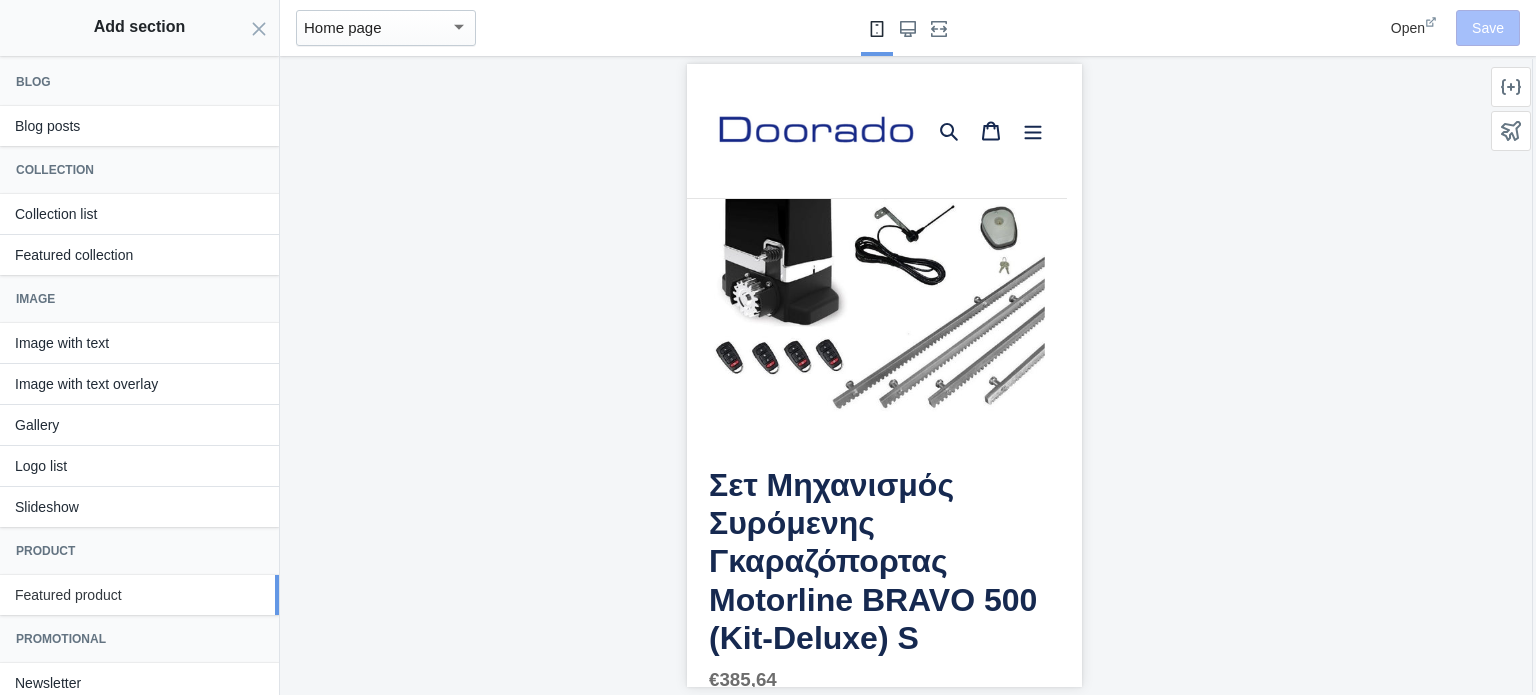 click on "Featured product" 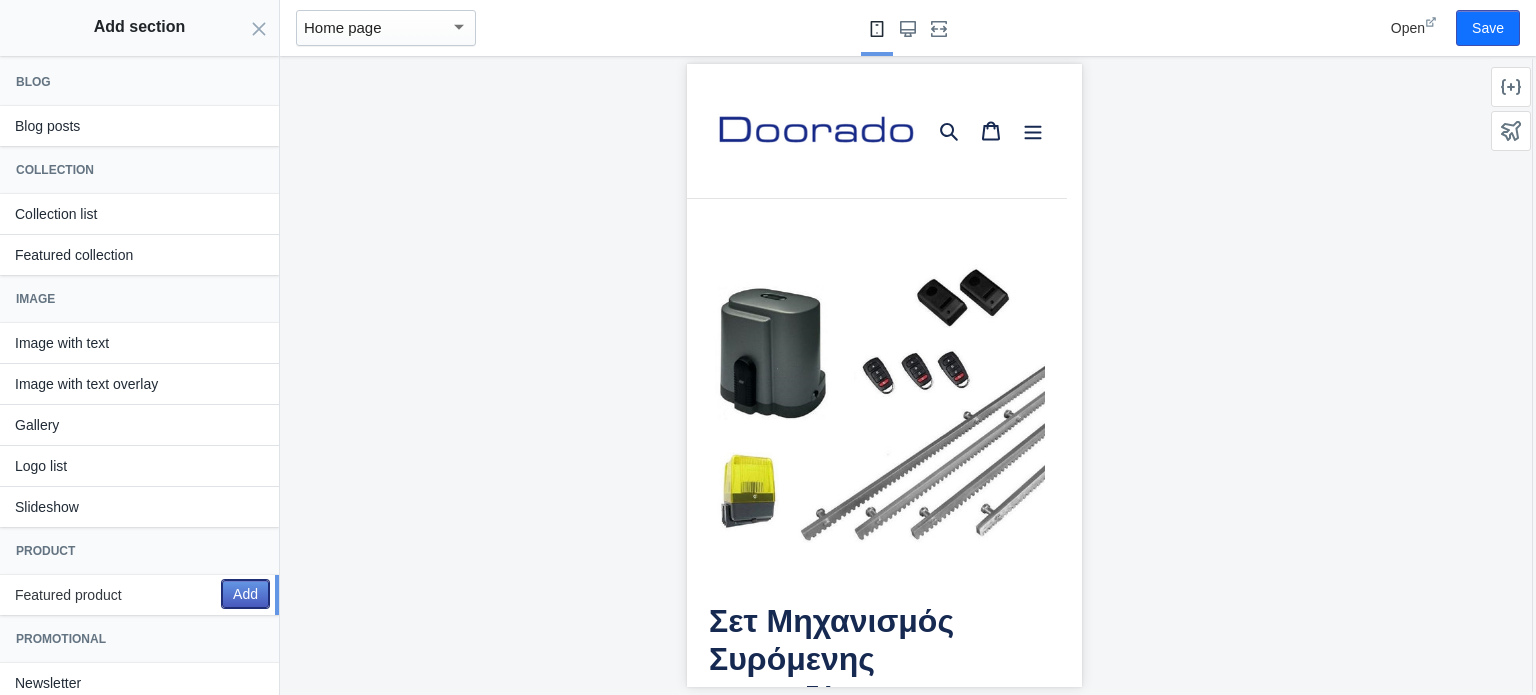 click on "Add" 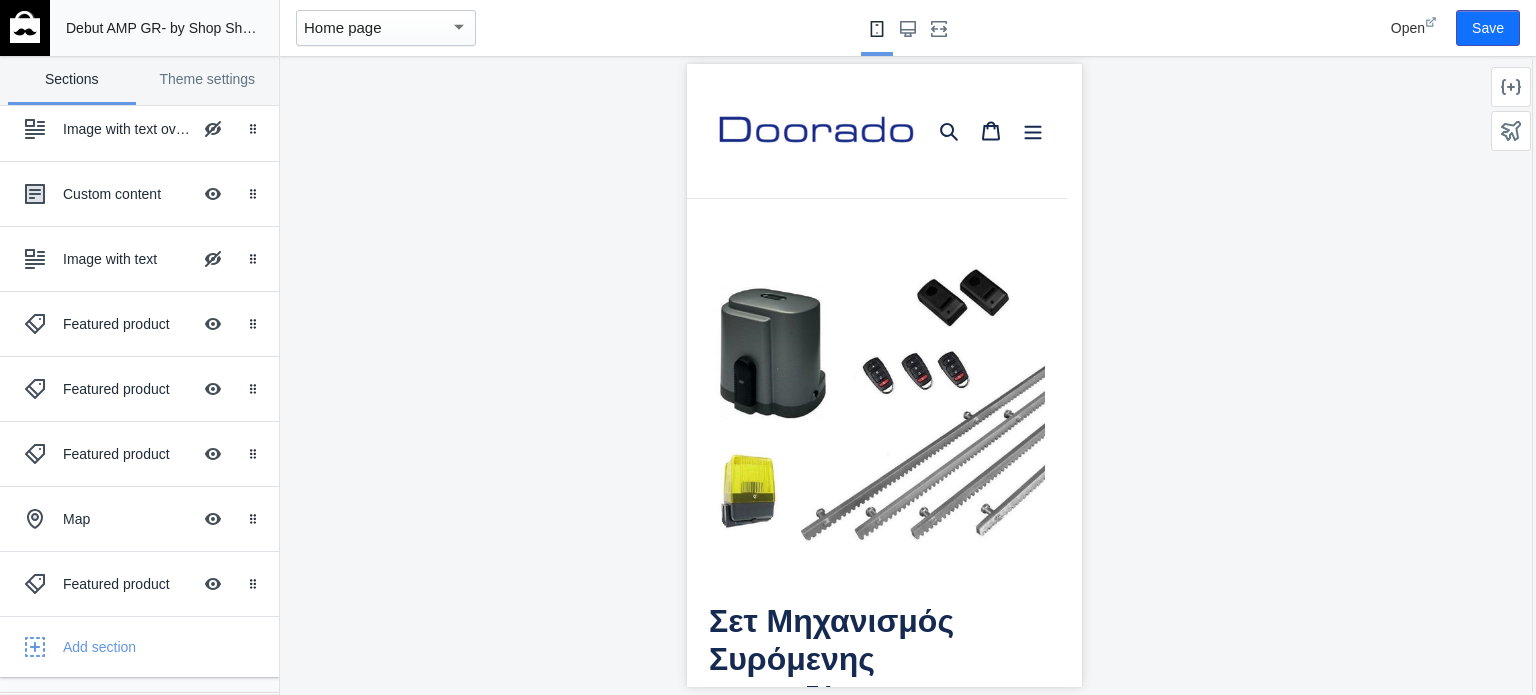 scroll, scrollTop: 4632, scrollLeft: 0, axis: vertical 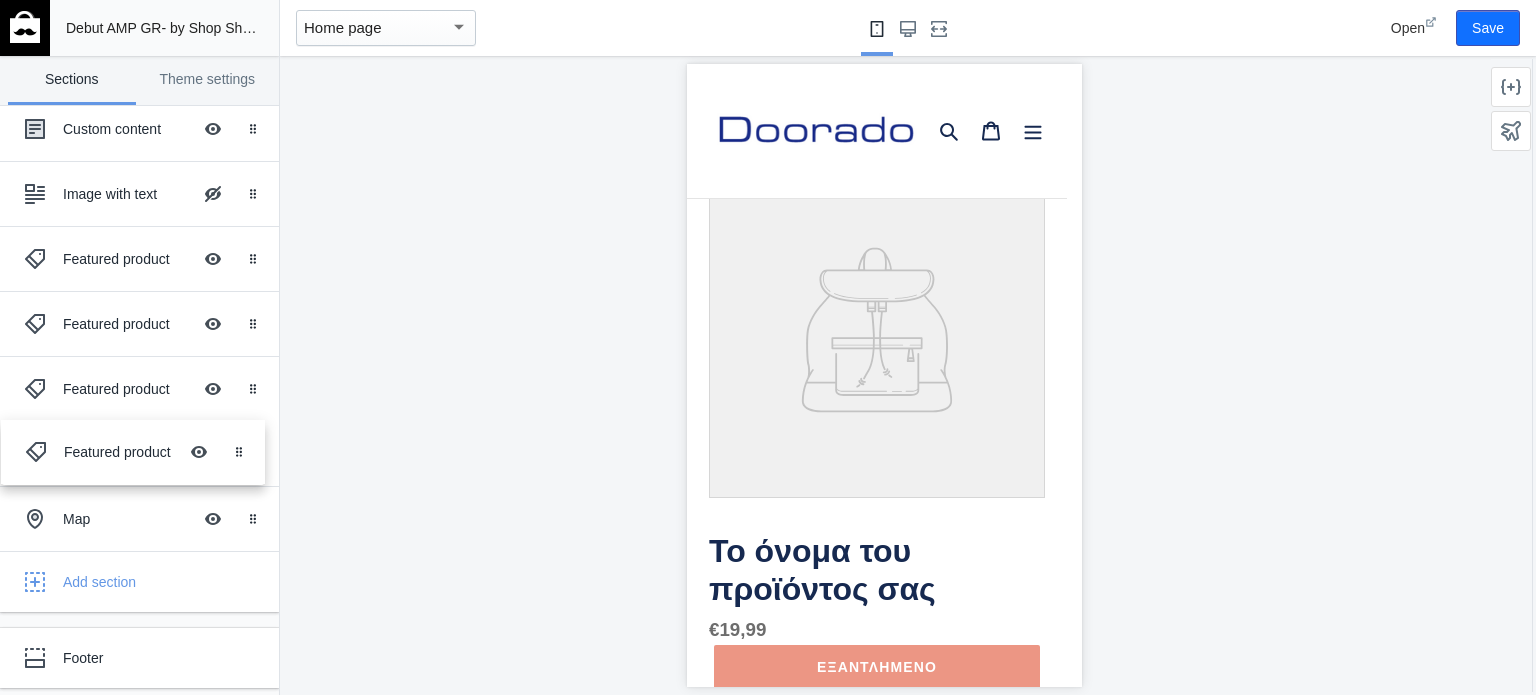 drag, startPoint x: 76, startPoint y: 522, endPoint x: 77, endPoint y: 458, distance: 64.00781 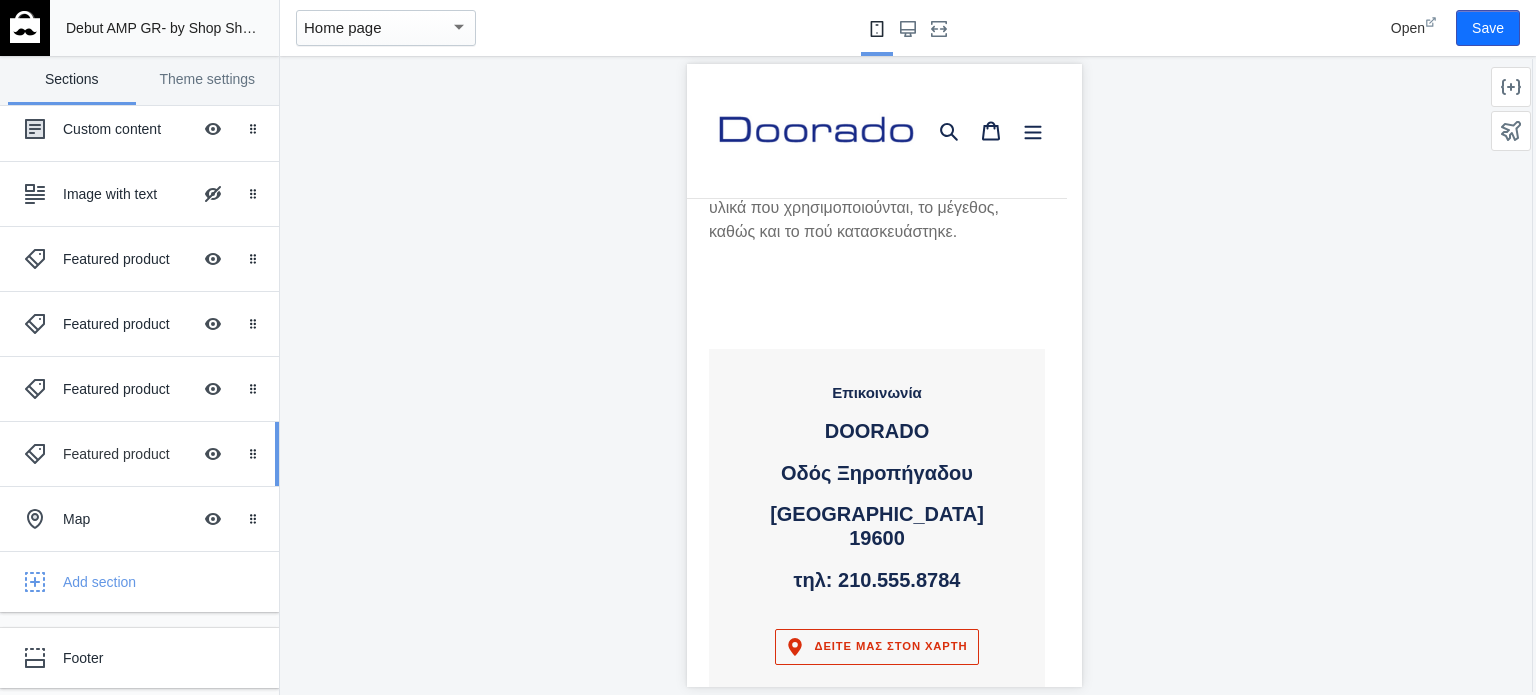 click on "Featured product  Hide Image with text overlay" at bounding box center [125, 454] 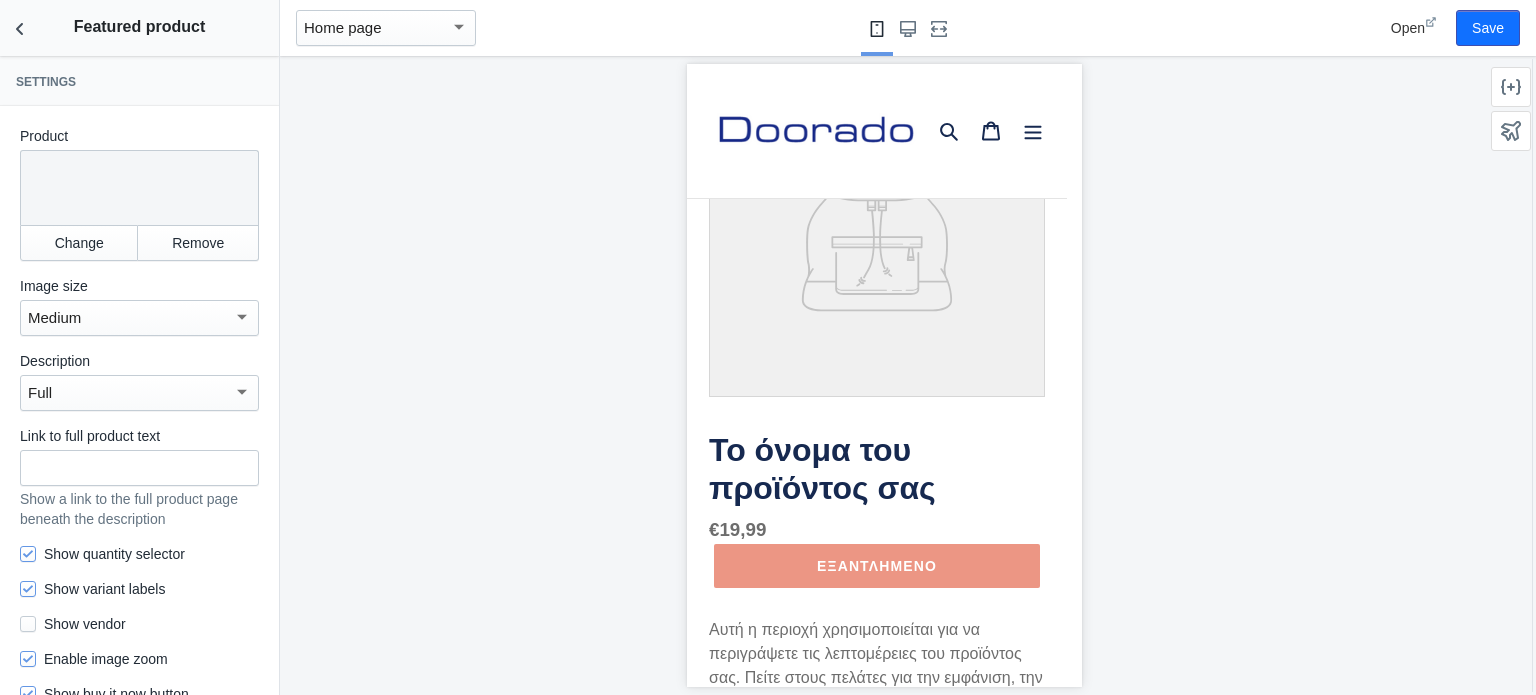 scroll, scrollTop: 4982, scrollLeft: 0, axis: vertical 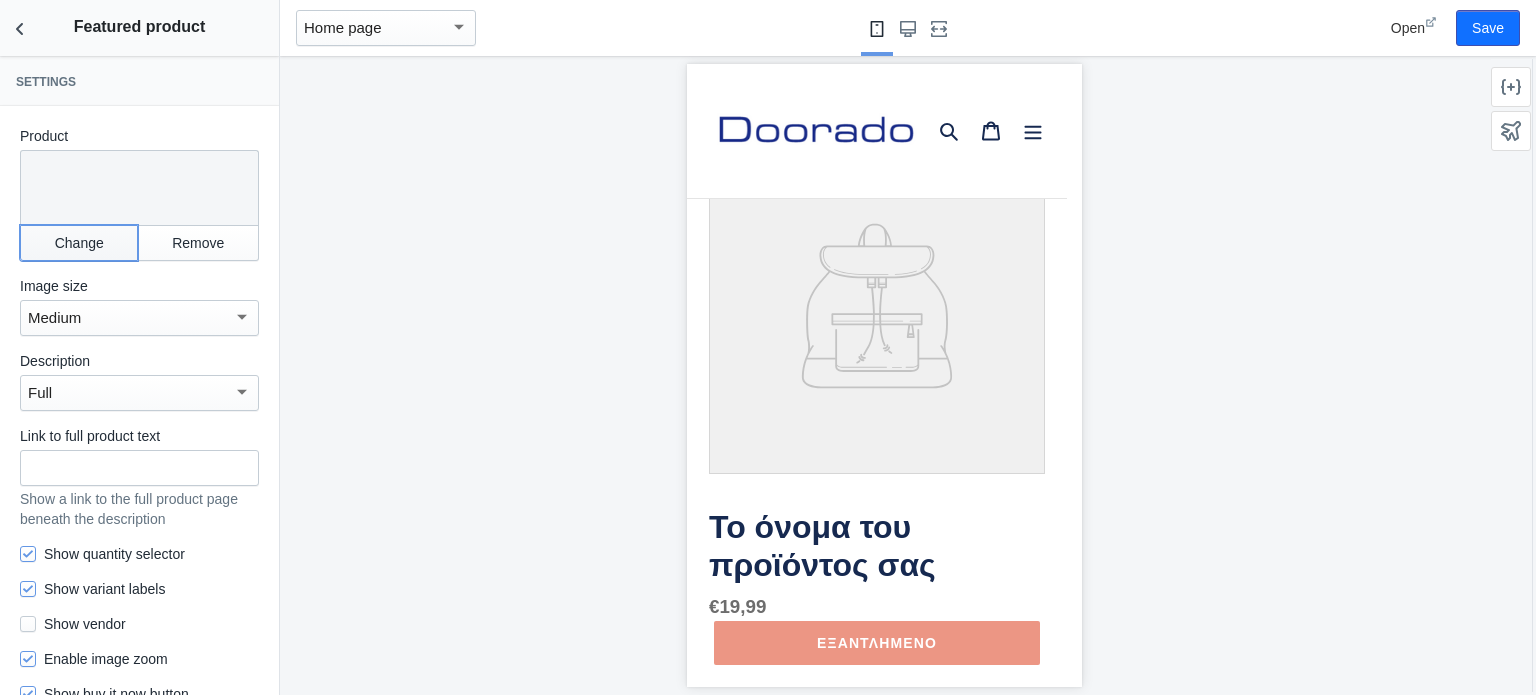 click on "Change" at bounding box center [79, 243] 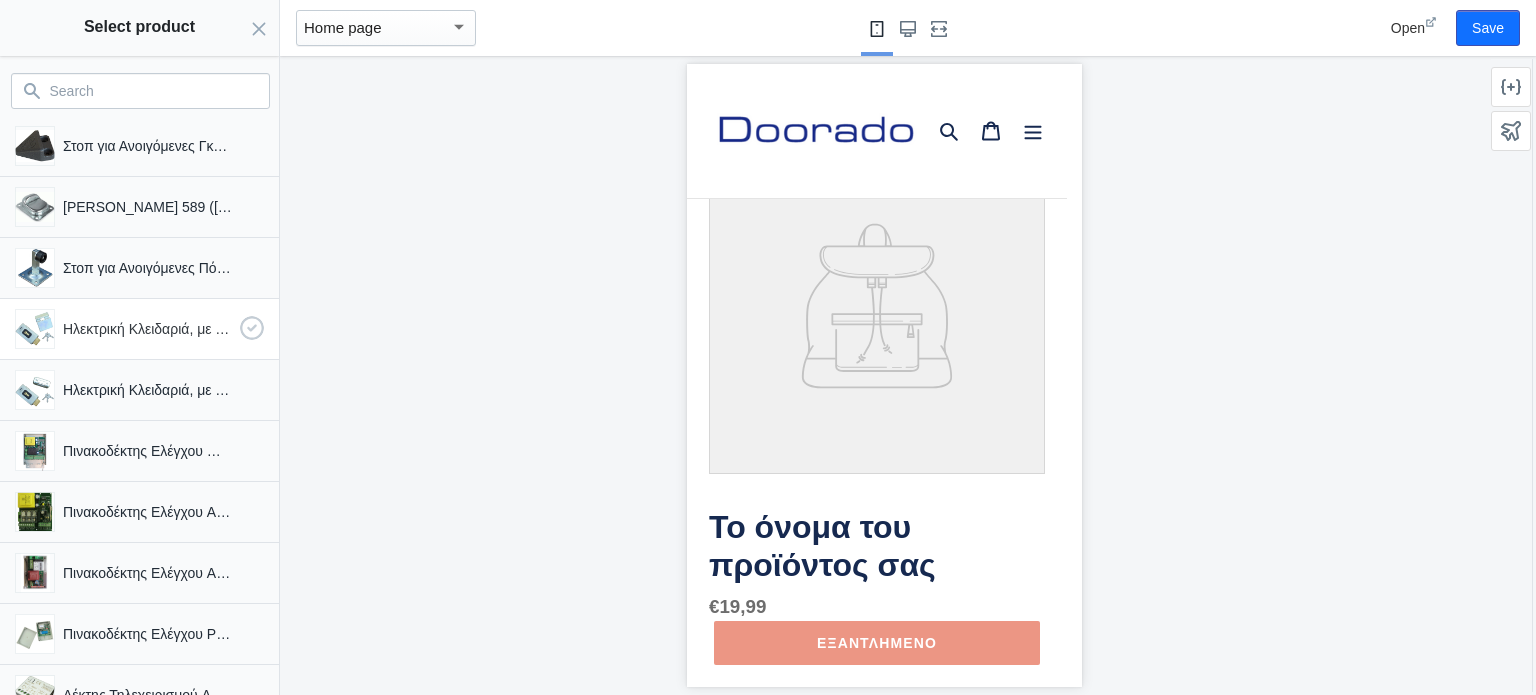 scroll, scrollTop: 804, scrollLeft: 0, axis: vertical 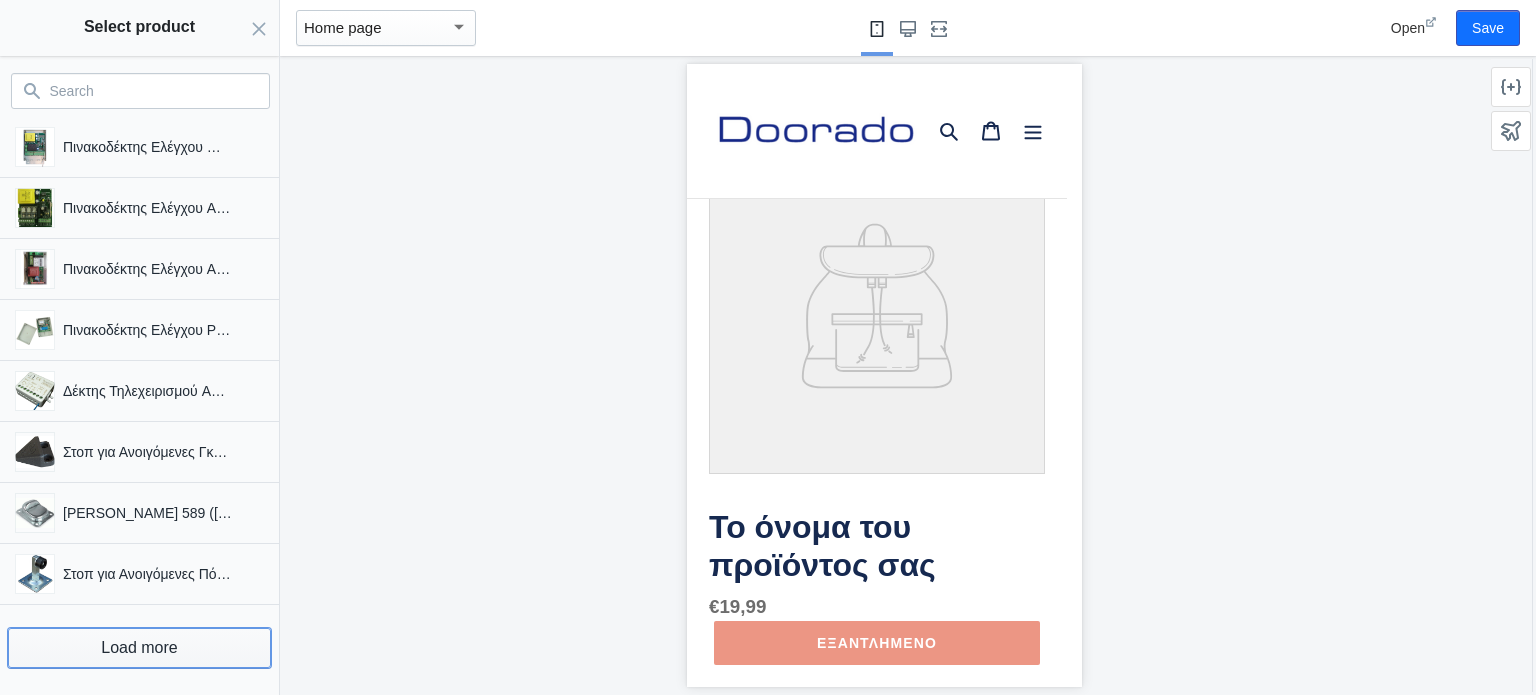 click on "Load more" at bounding box center [139, 648] 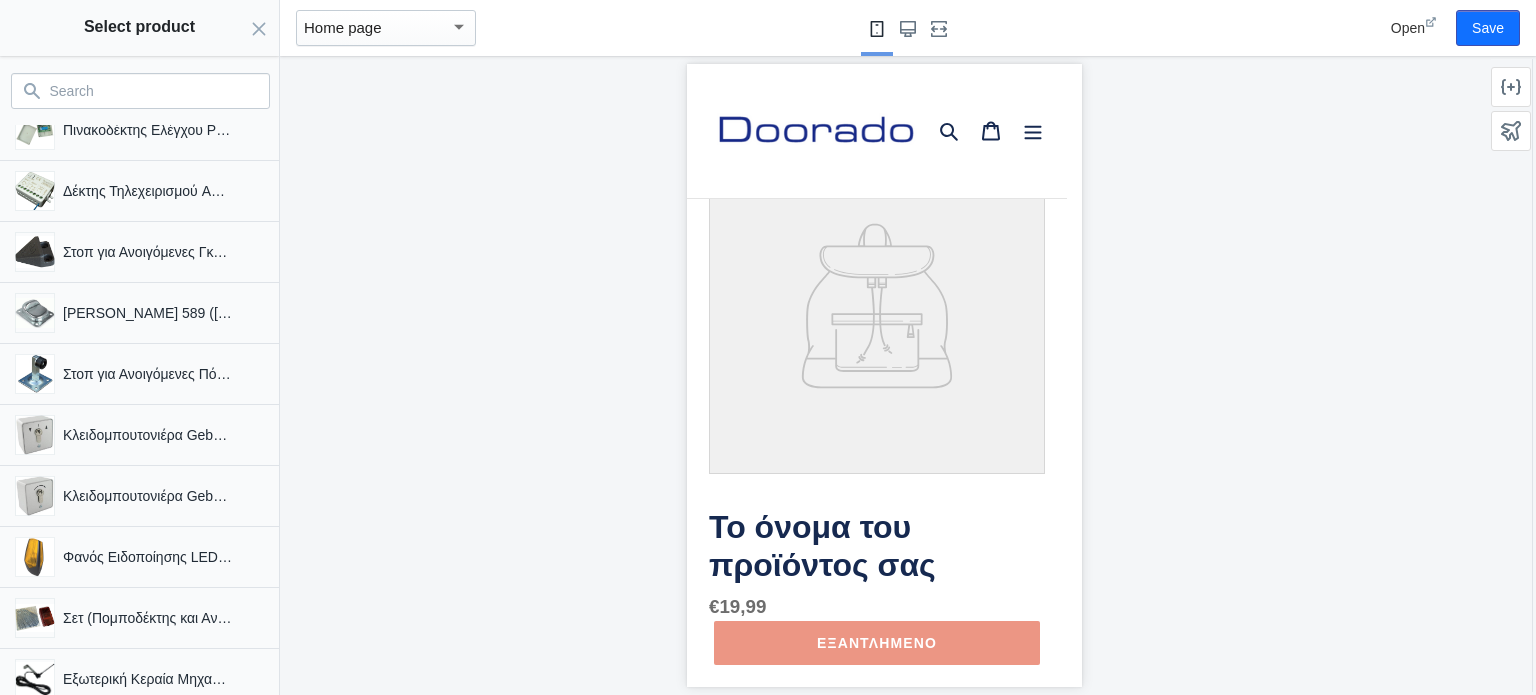 scroll, scrollTop: 1404, scrollLeft: 0, axis: vertical 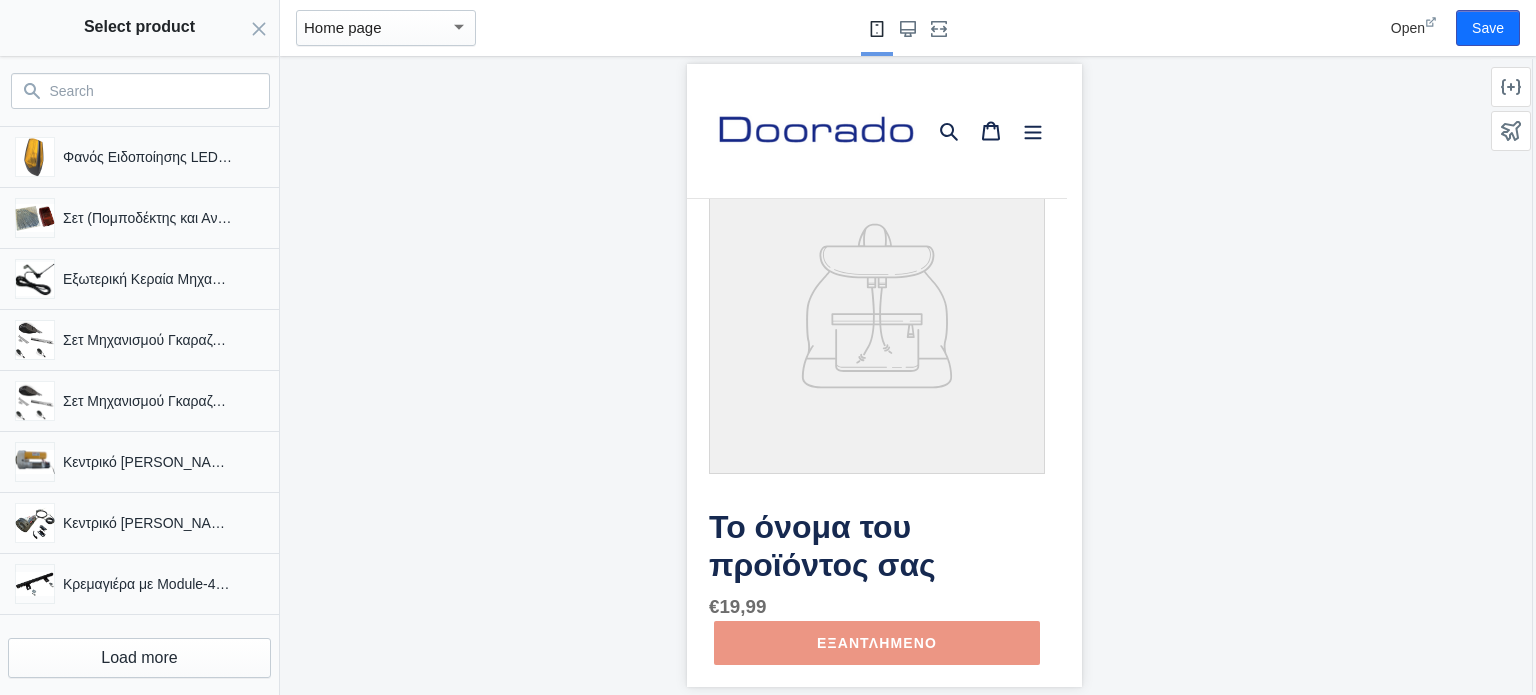 click on "Search" at bounding box center [152, 91] 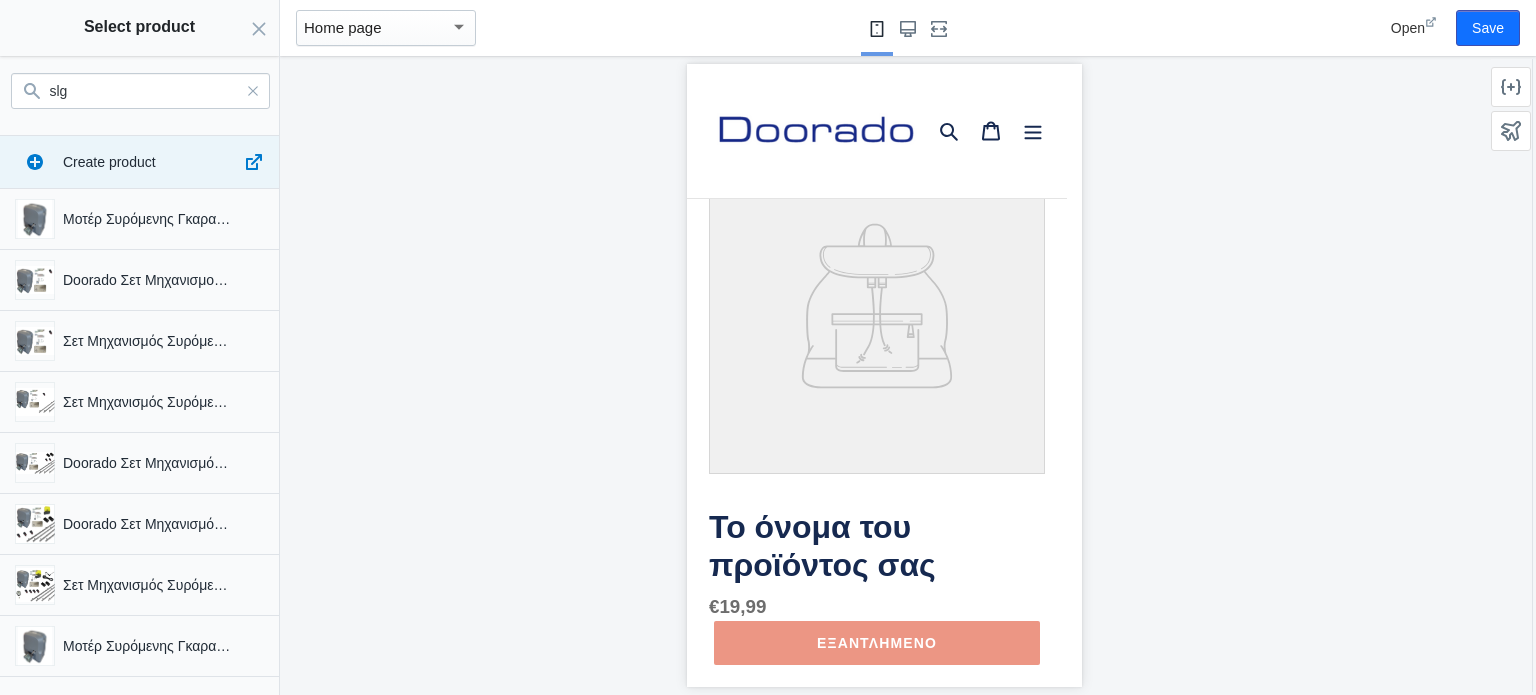 scroll, scrollTop: 0, scrollLeft: 0, axis: both 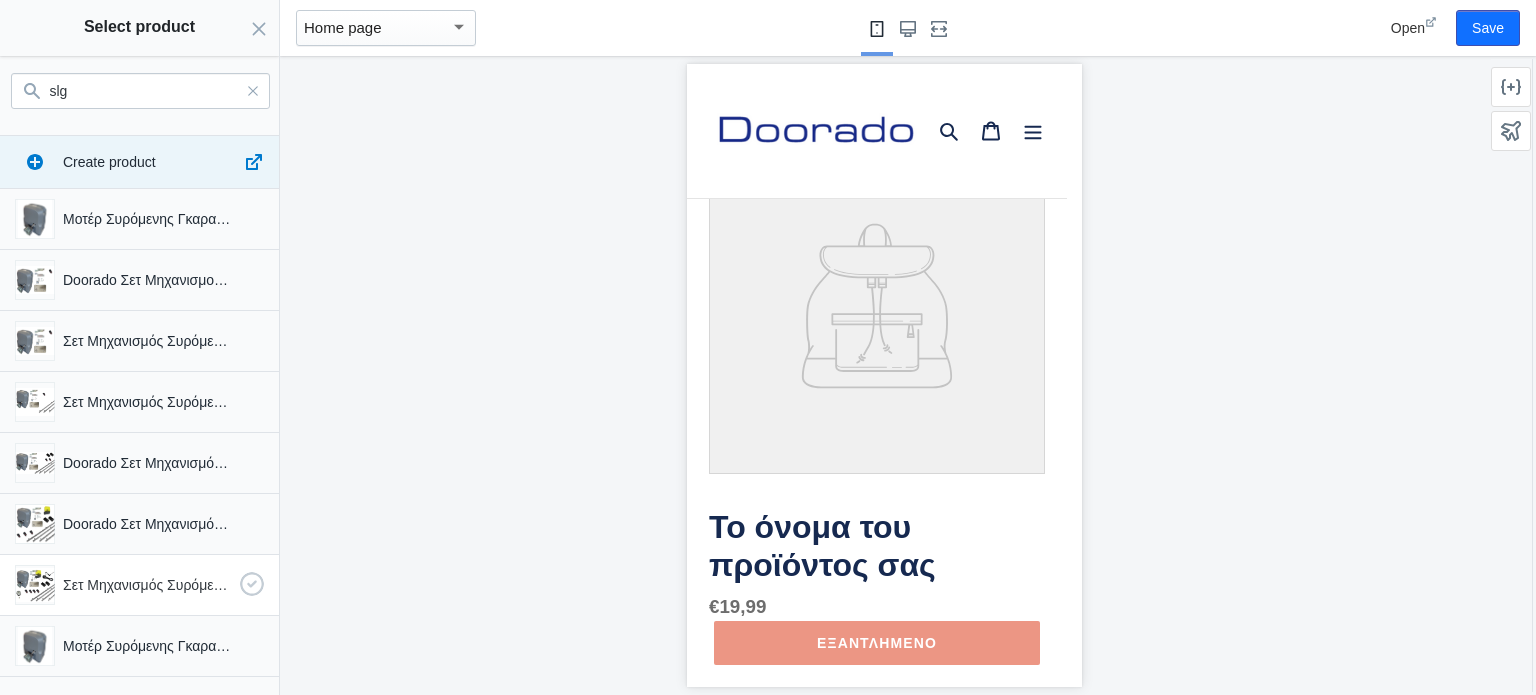 type on "slg" 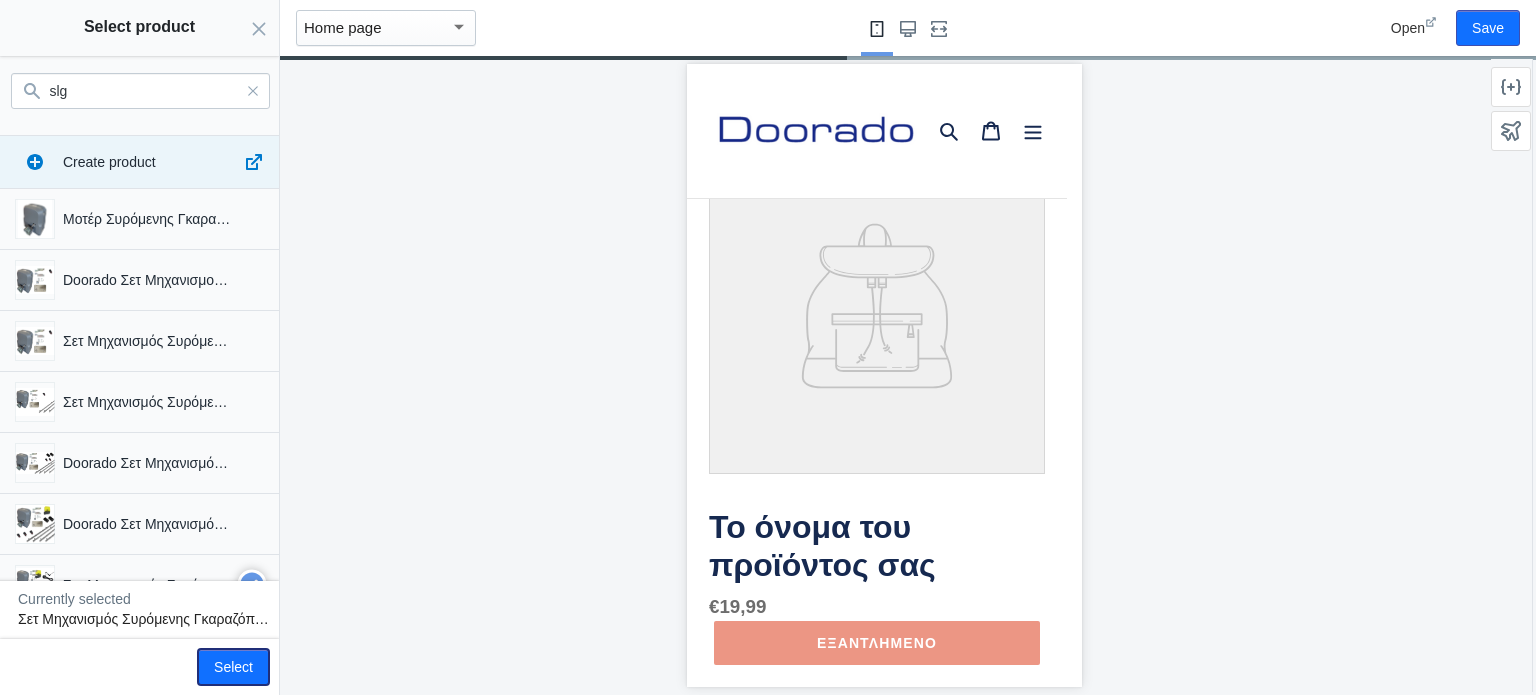 click on "Select" at bounding box center [233, 667] 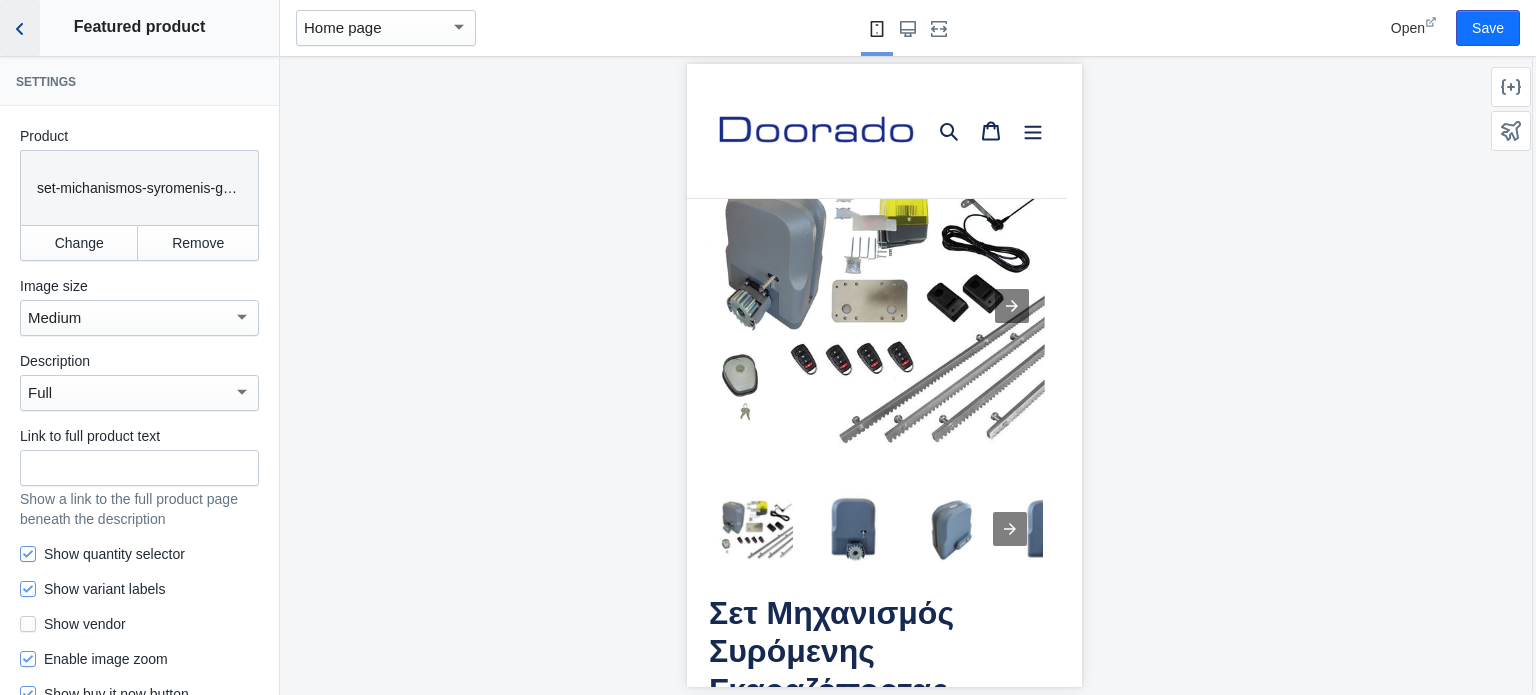 click 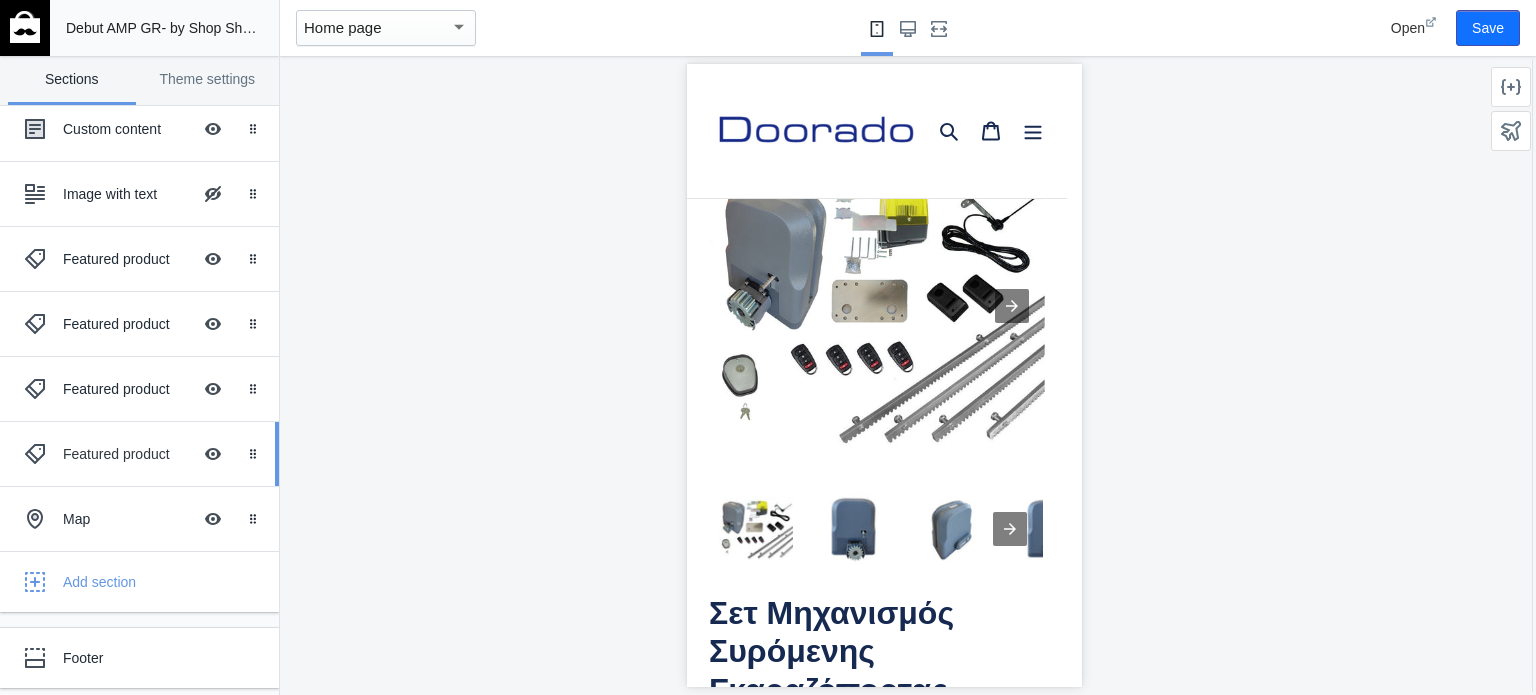 click on "Featured product" at bounding box center [127, 454] 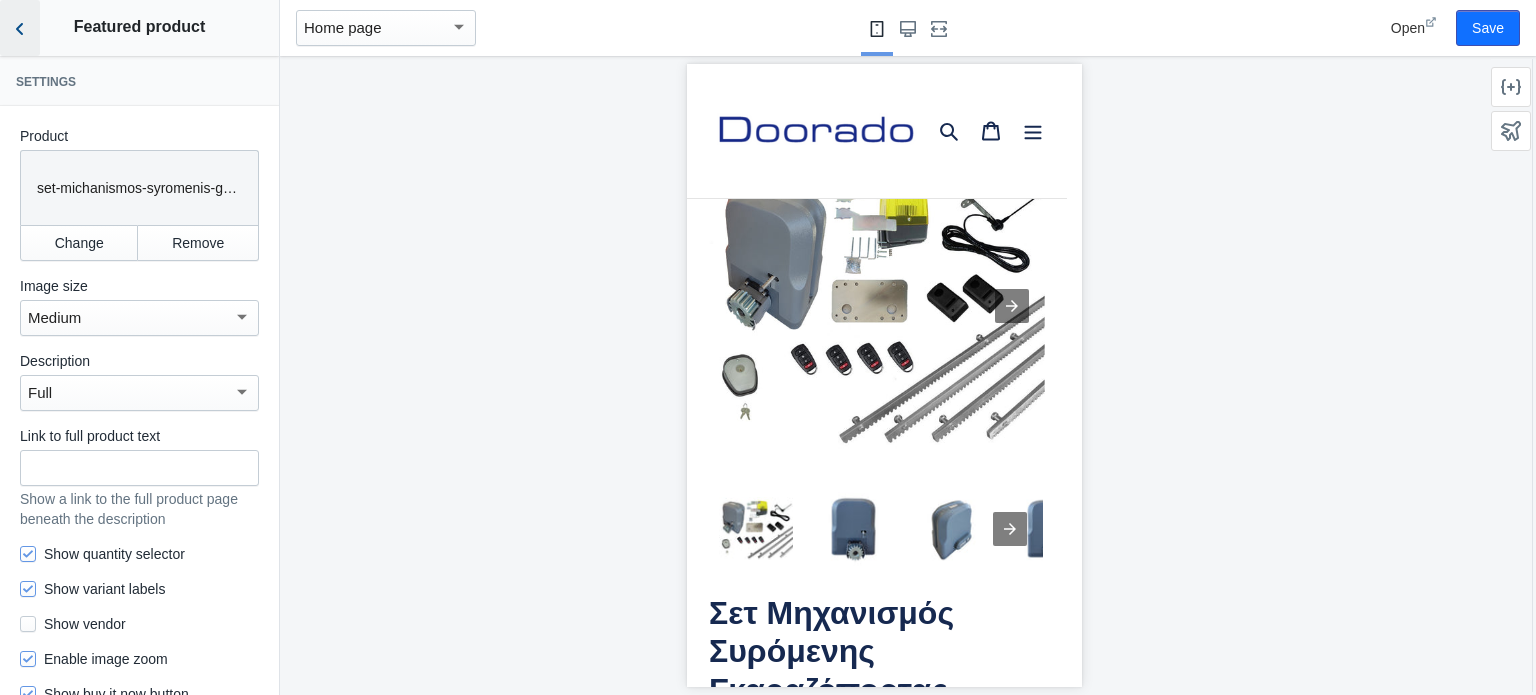 click 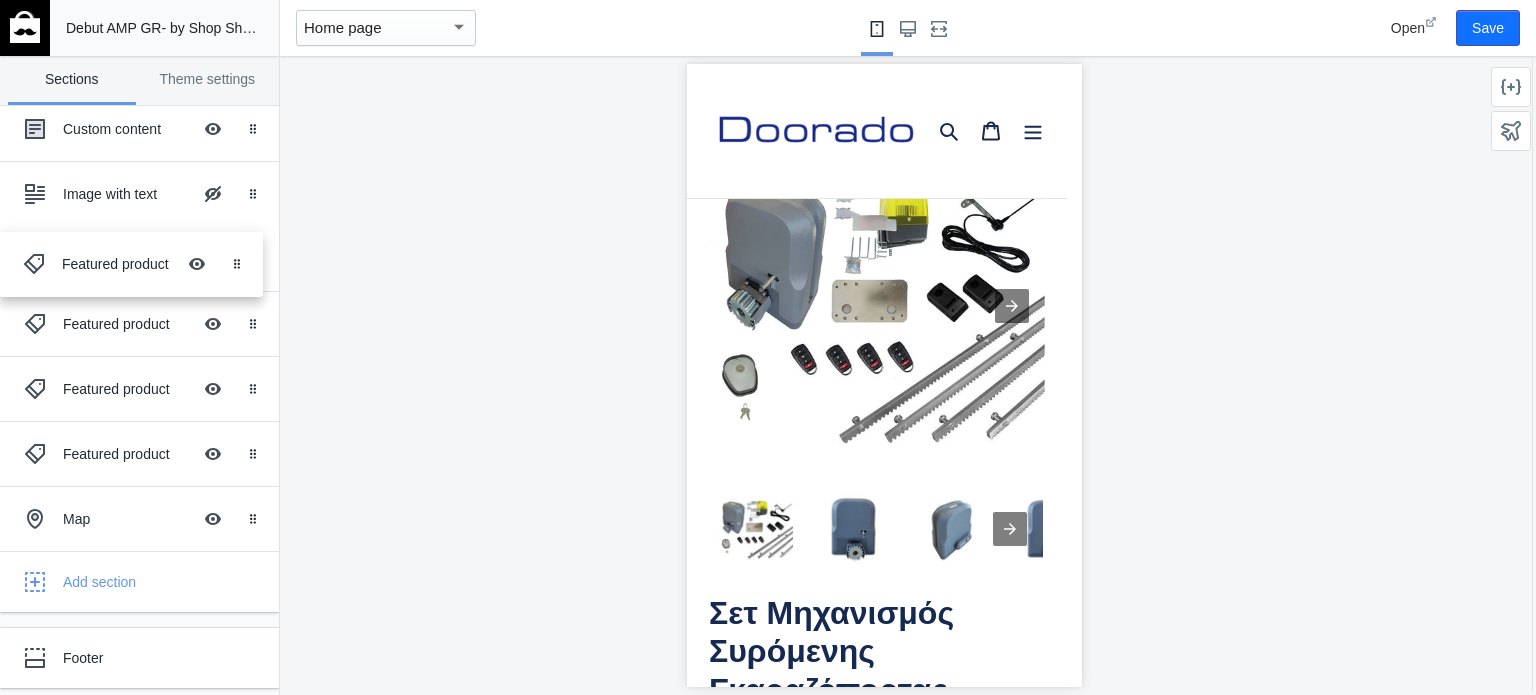 drag, startPoint x: 65, startPoint y: 458, endPoint x: 64, endPoint y: 271, distance: 187.00267 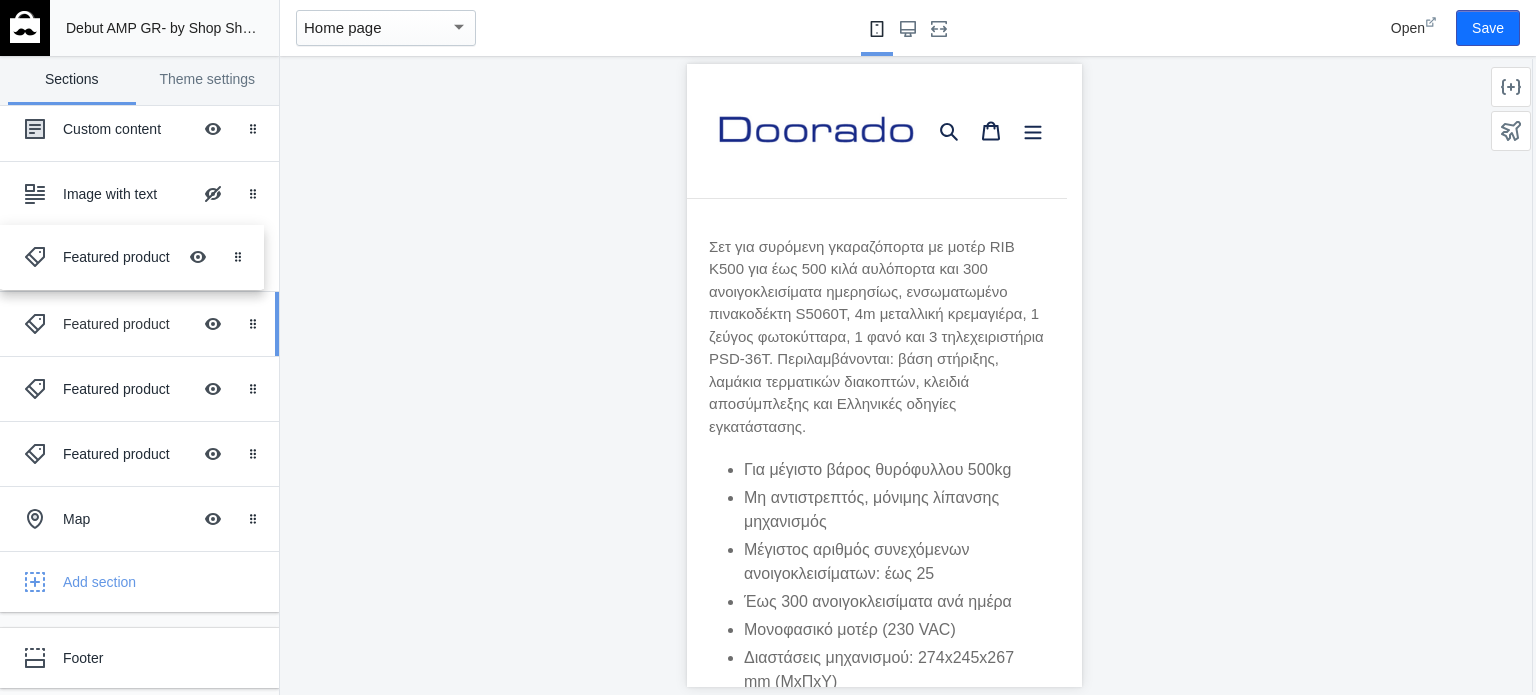 scroll, scrollTop: 7224, scrollLeft: 0, axis: vertical 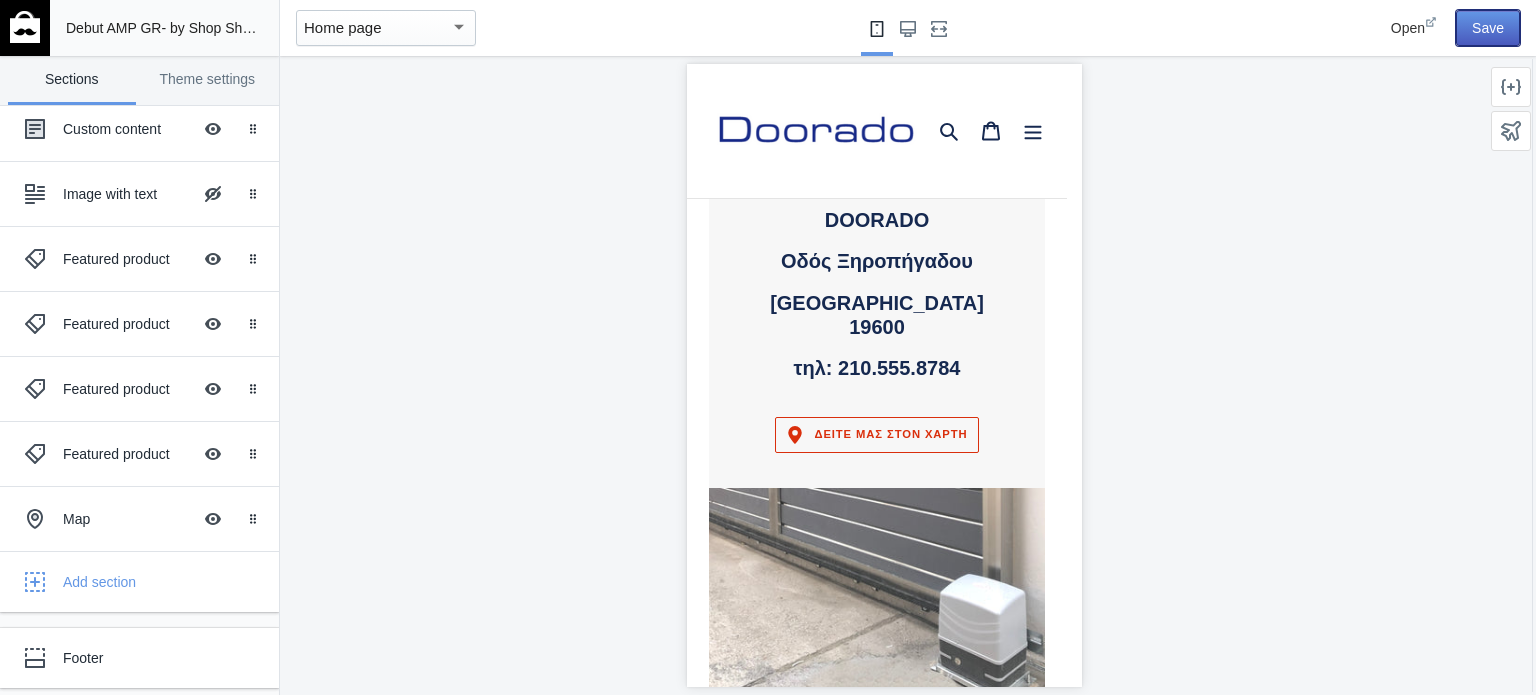 click on "Save" at bounding box center [1488, 28] 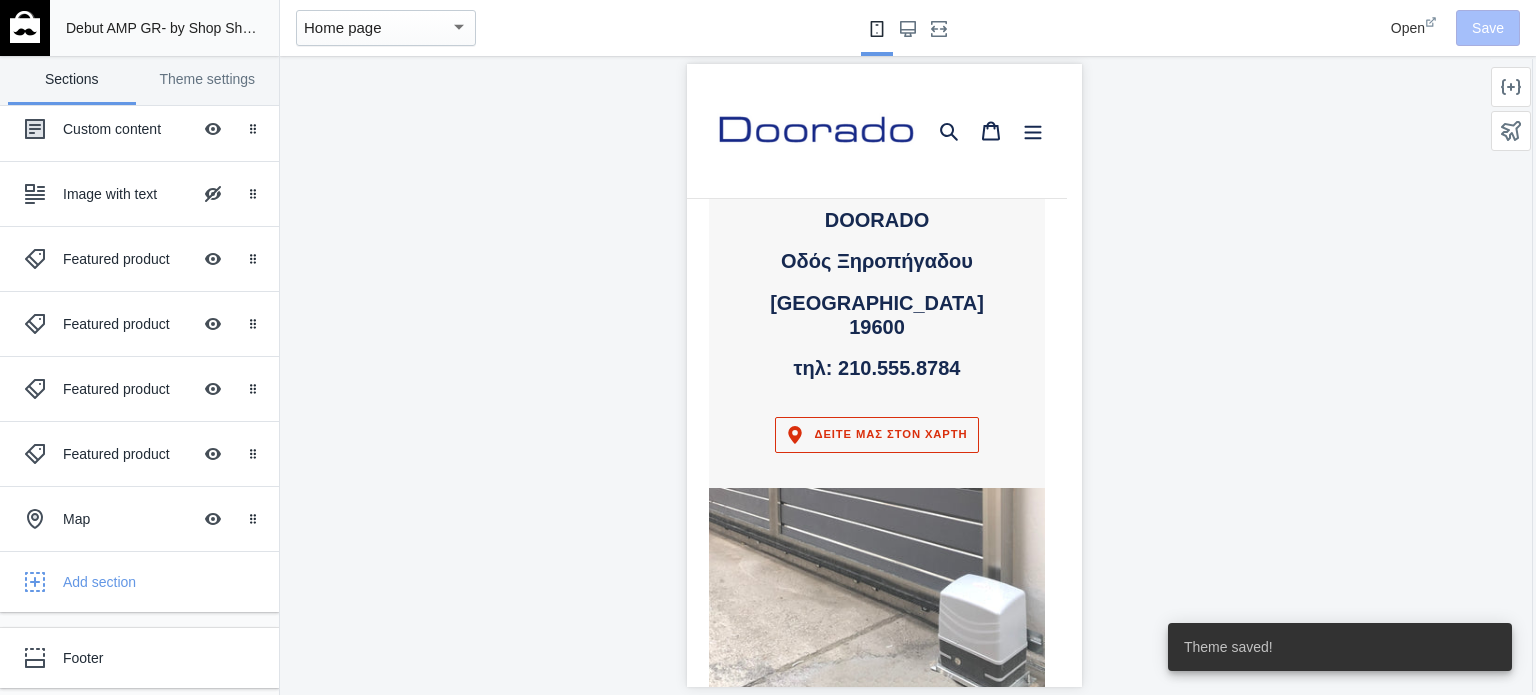 click on "Open" at bounding box center (1408, 28) 